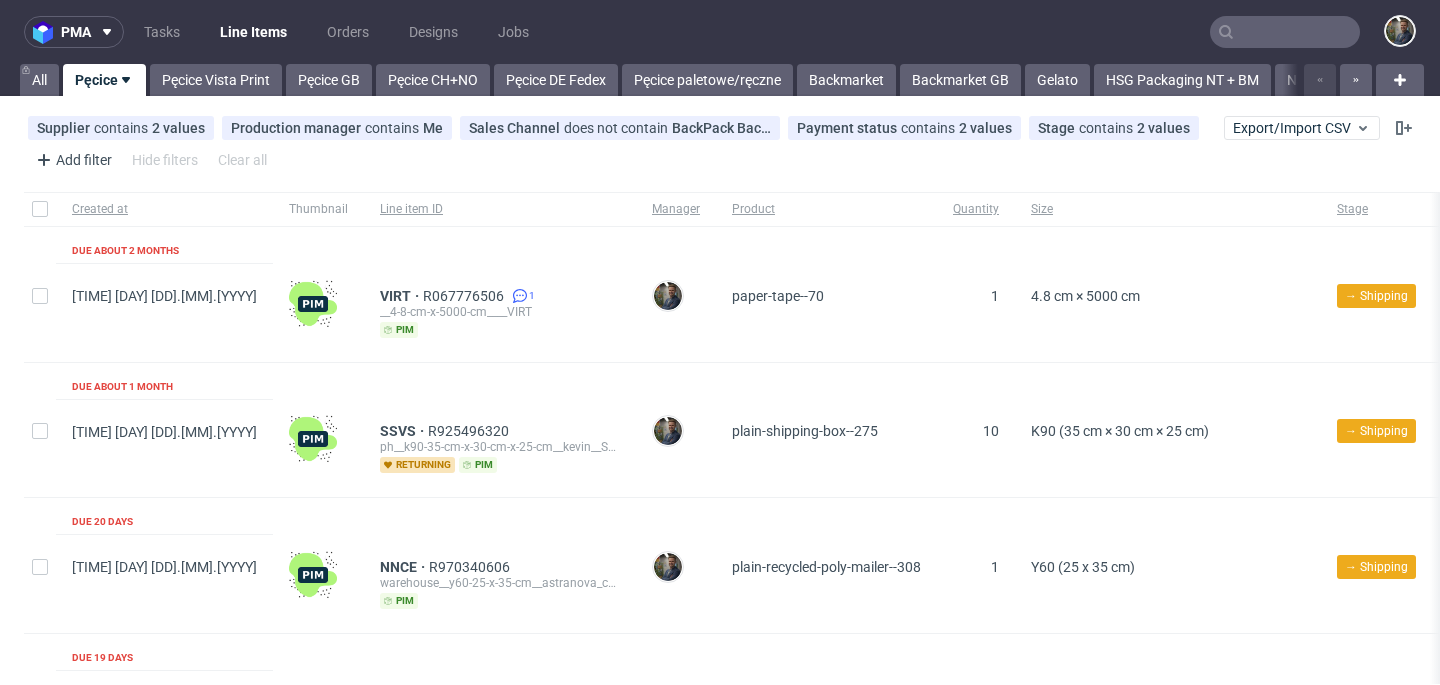 scroll, scrollTop: 0, scrollLeft: 0, axis: both 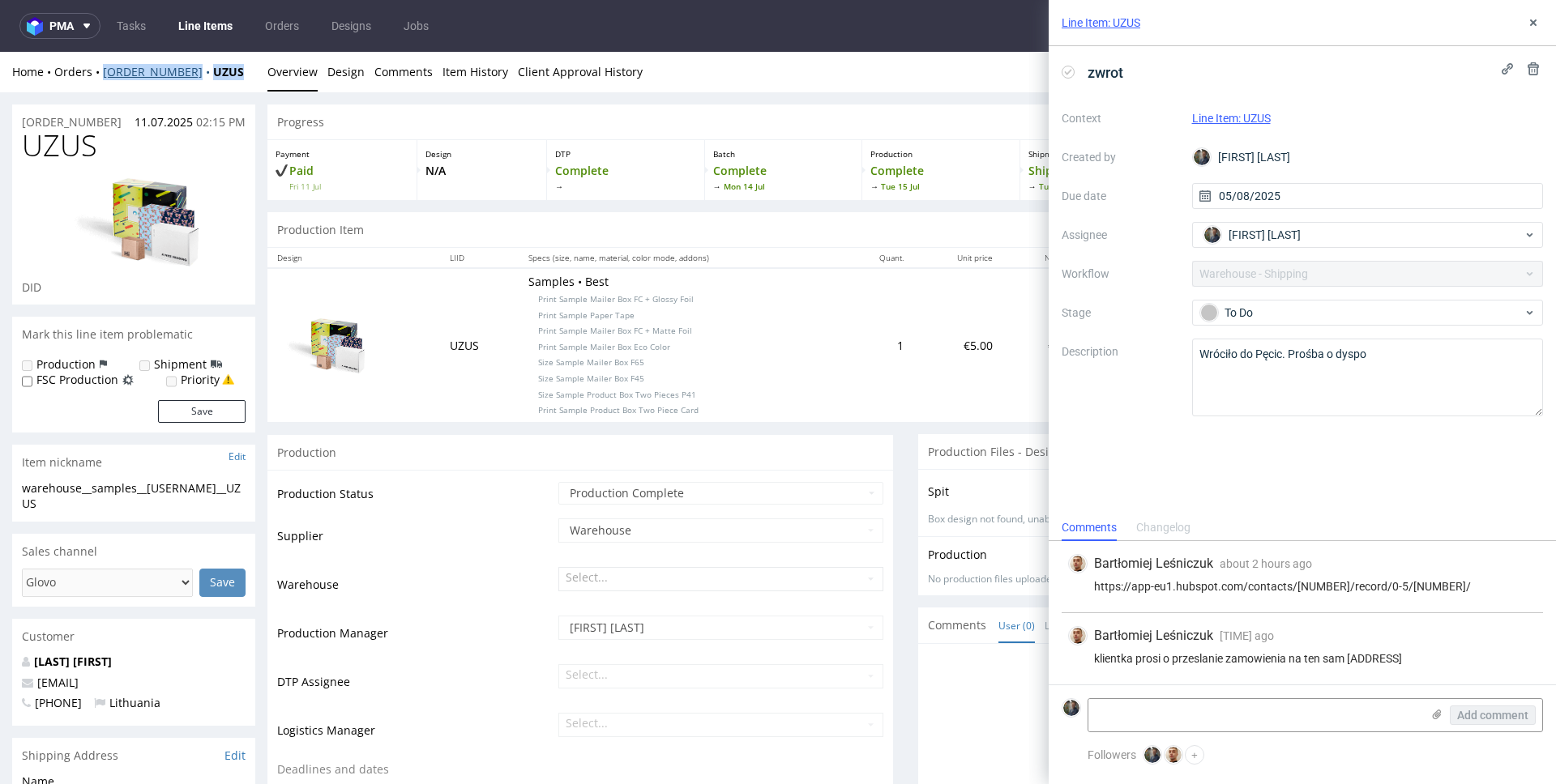 drag, startPoint x: 231, startPoint y: 73, endPoint x: 102, endPoint y: 71, distance: 129.0155 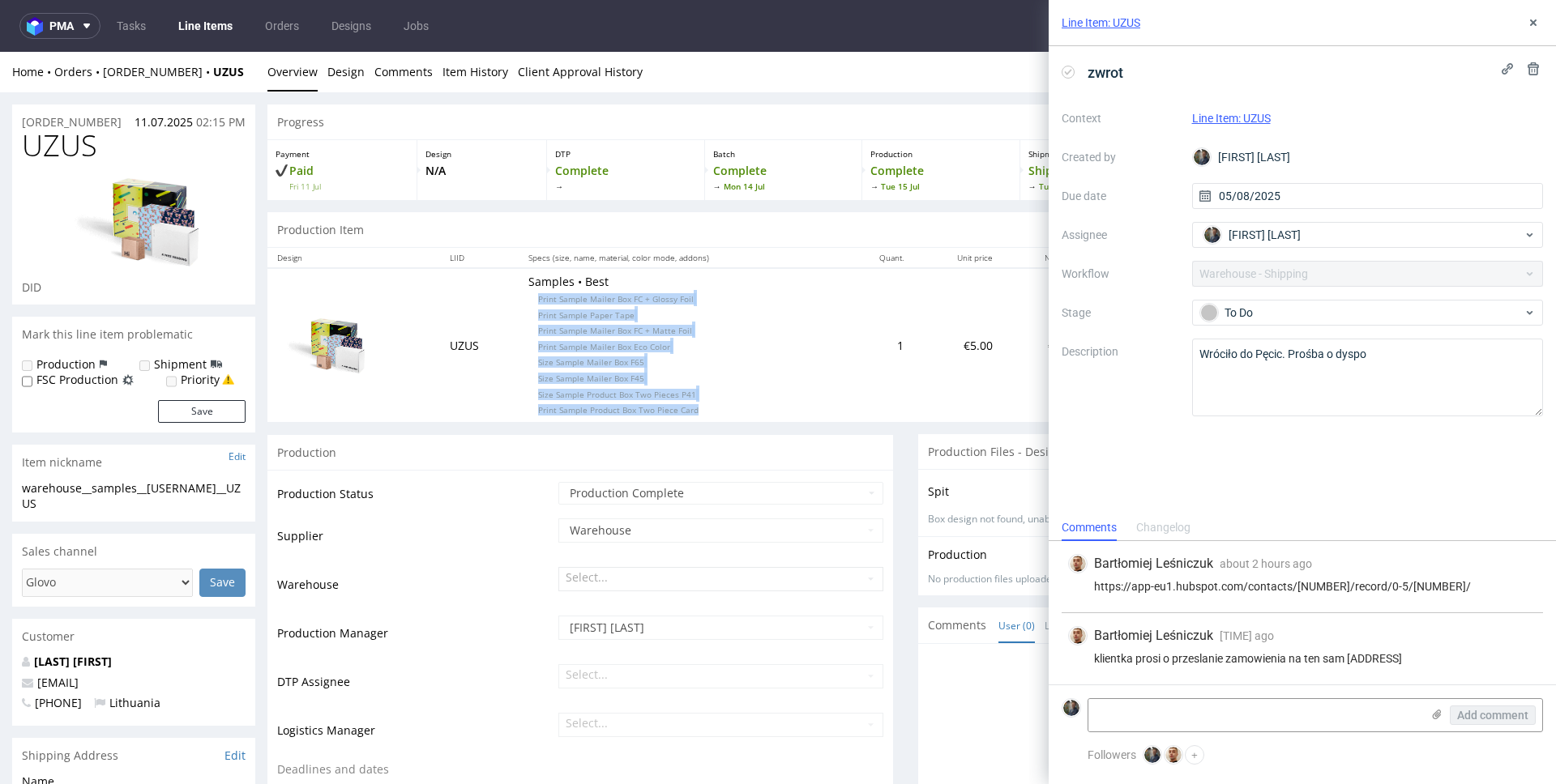 drag, startPoint x: 562, startPoint y: 428, endPoint x: 528, endPoint y: 297, distance: 135.3403 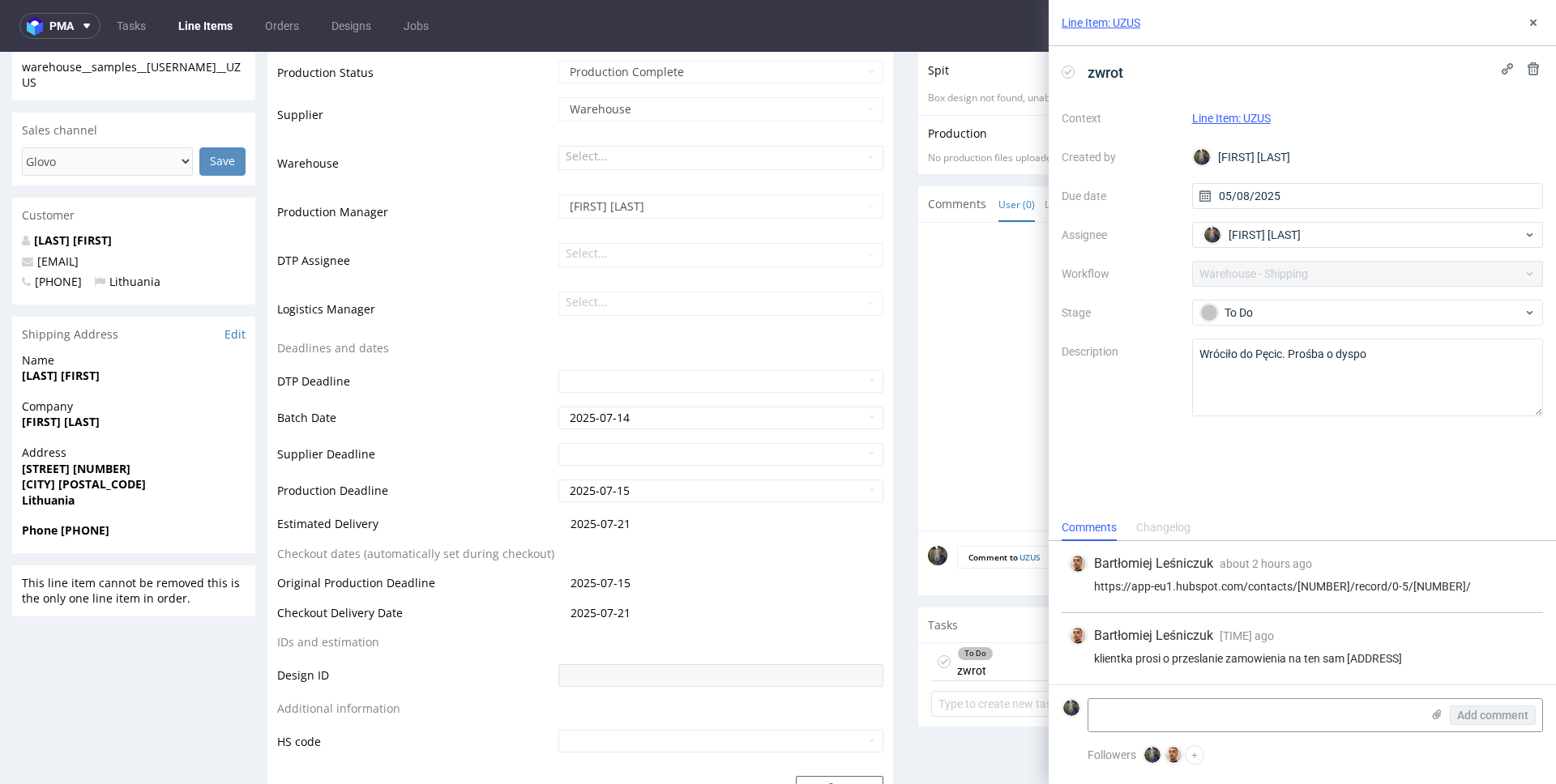 scroll, scrollTop: 495, scrollLeft: 0, axis: vertical 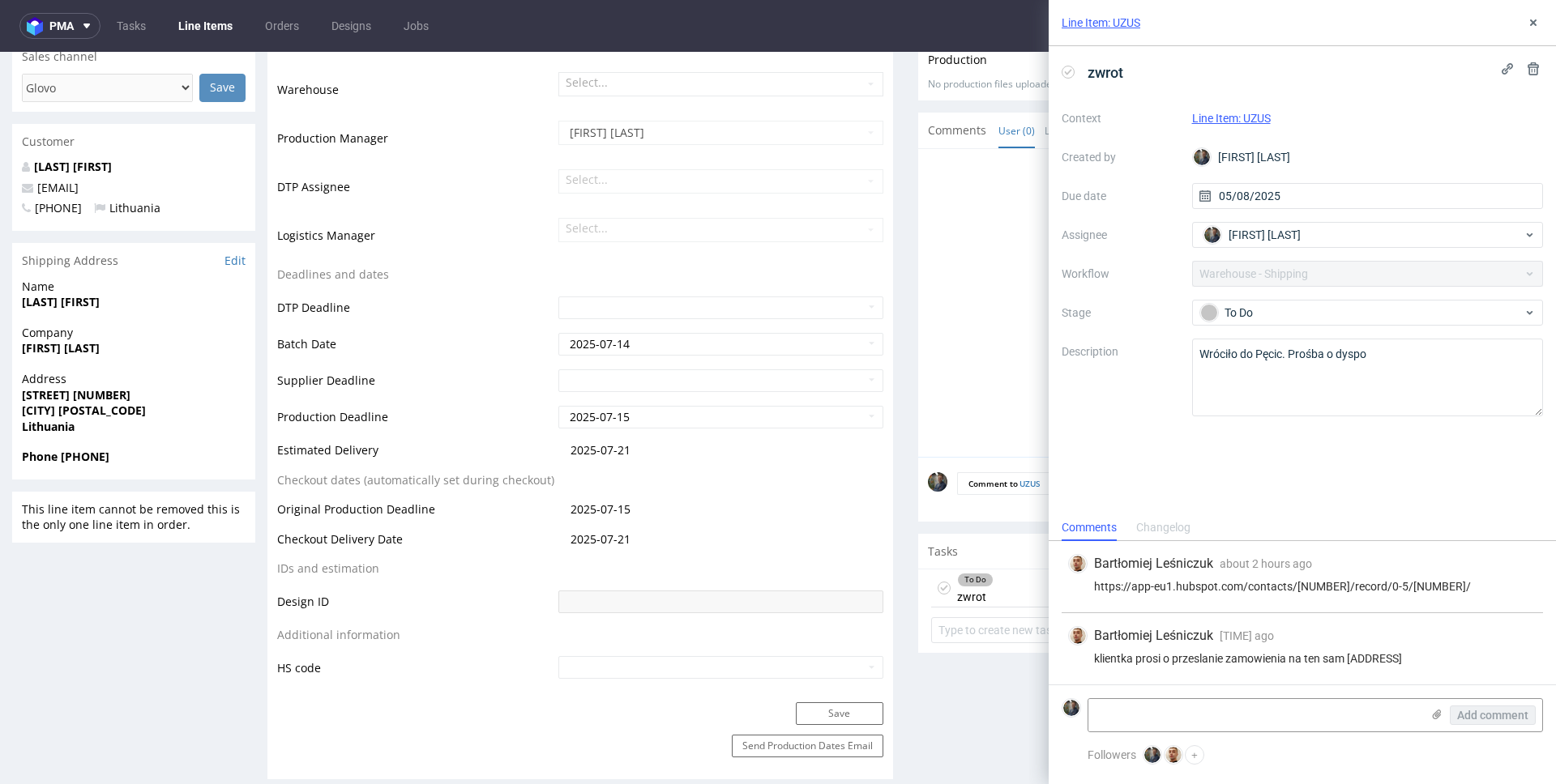 click on "Sidabraitė Justė" at bounding box center (61, 301) 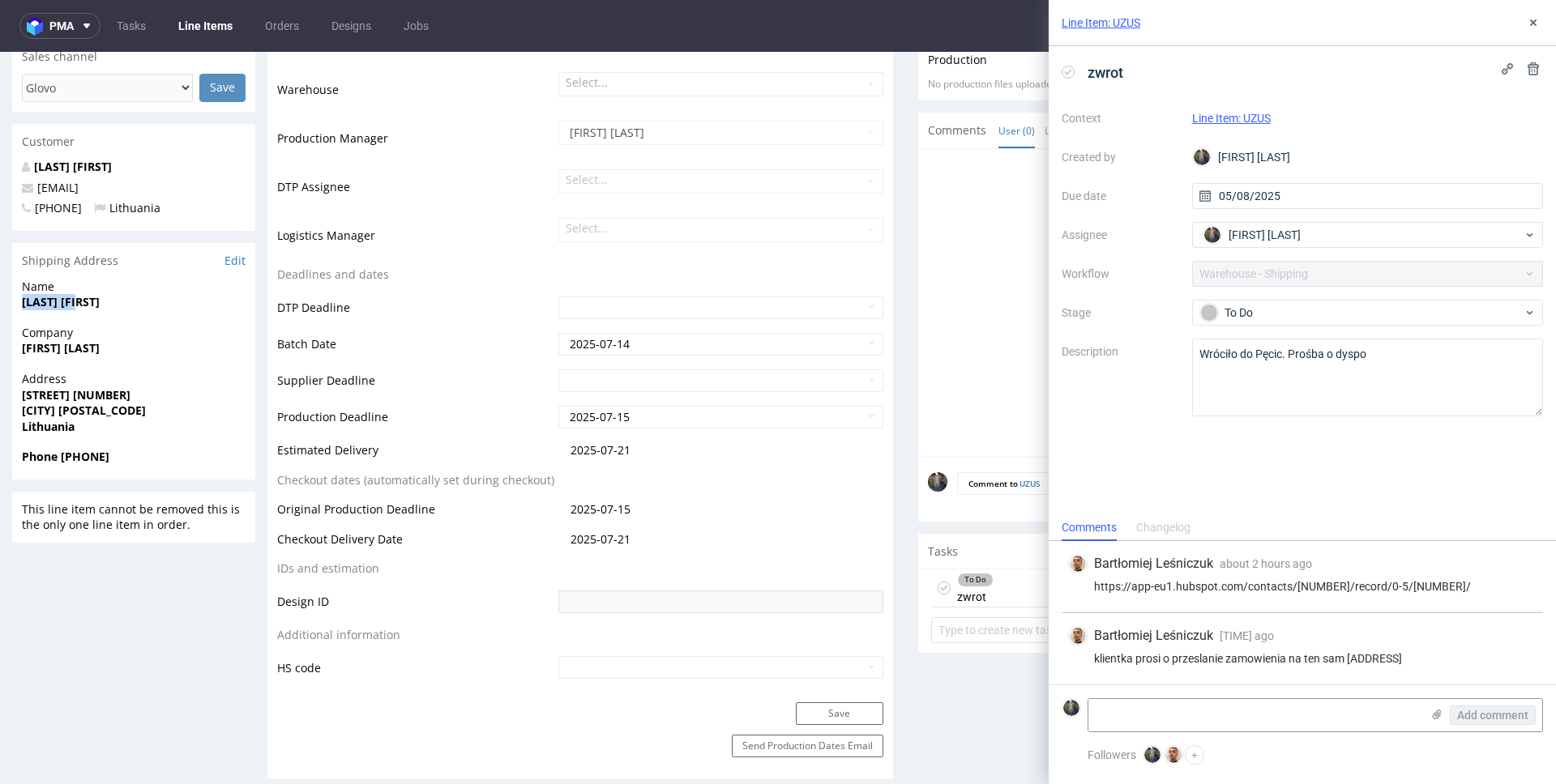 click on "Sidabraitė Justė" at bounding box center (61, 301) 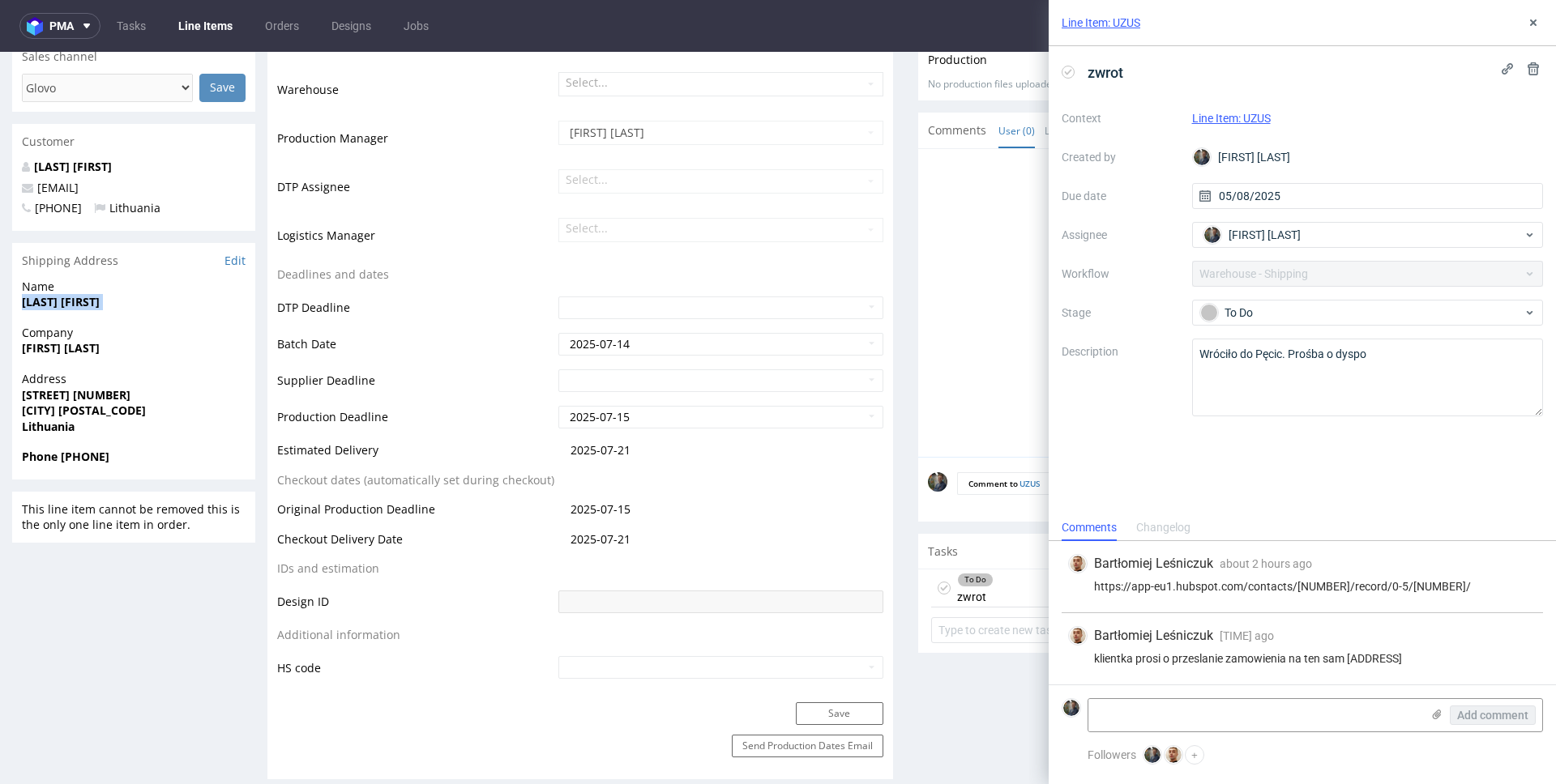 click on "Sidabraitė Justė" at bounding box center (61, 301) 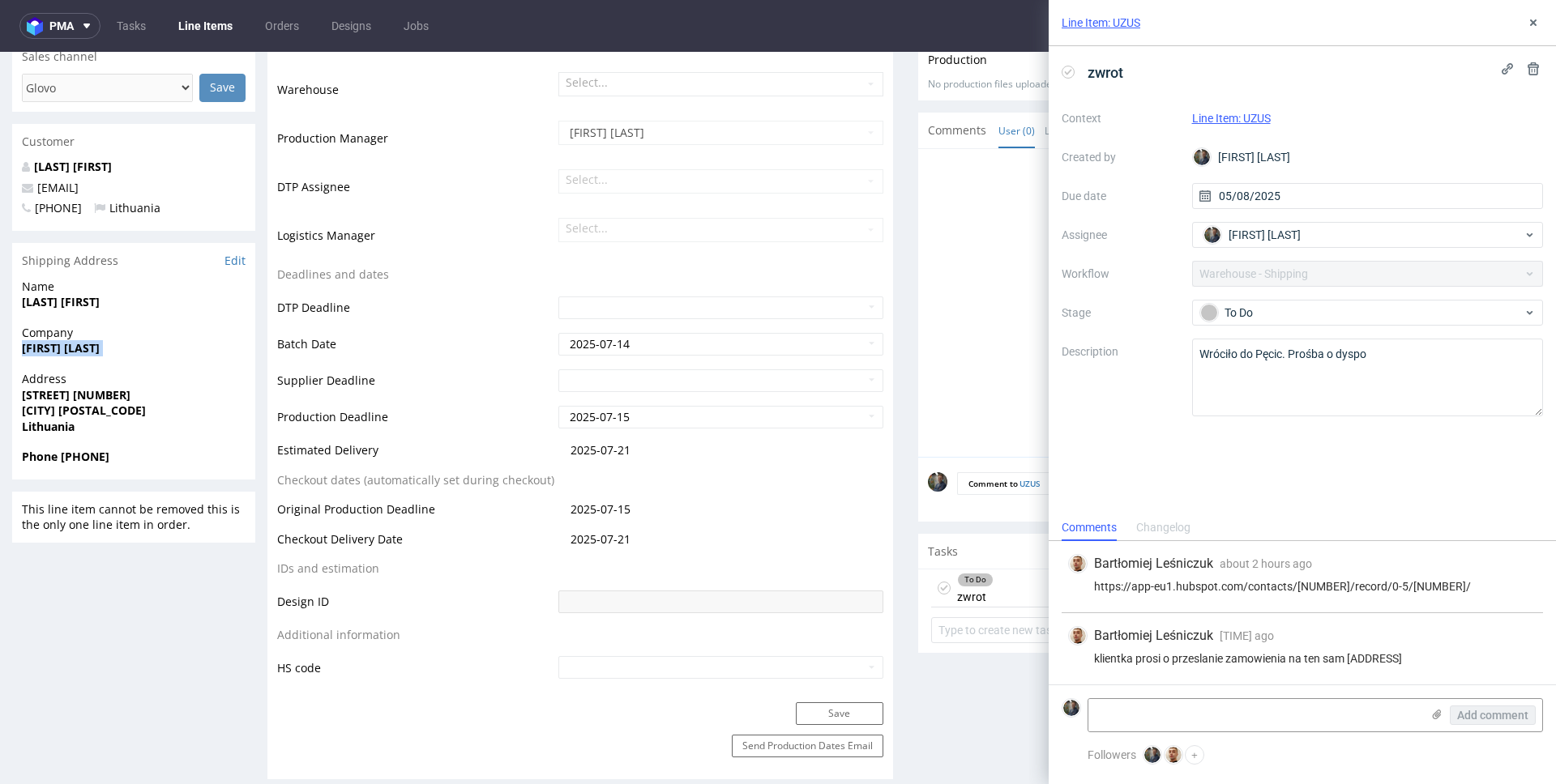 click on "Juste Sidabraite" at bounding box center (61, 347) 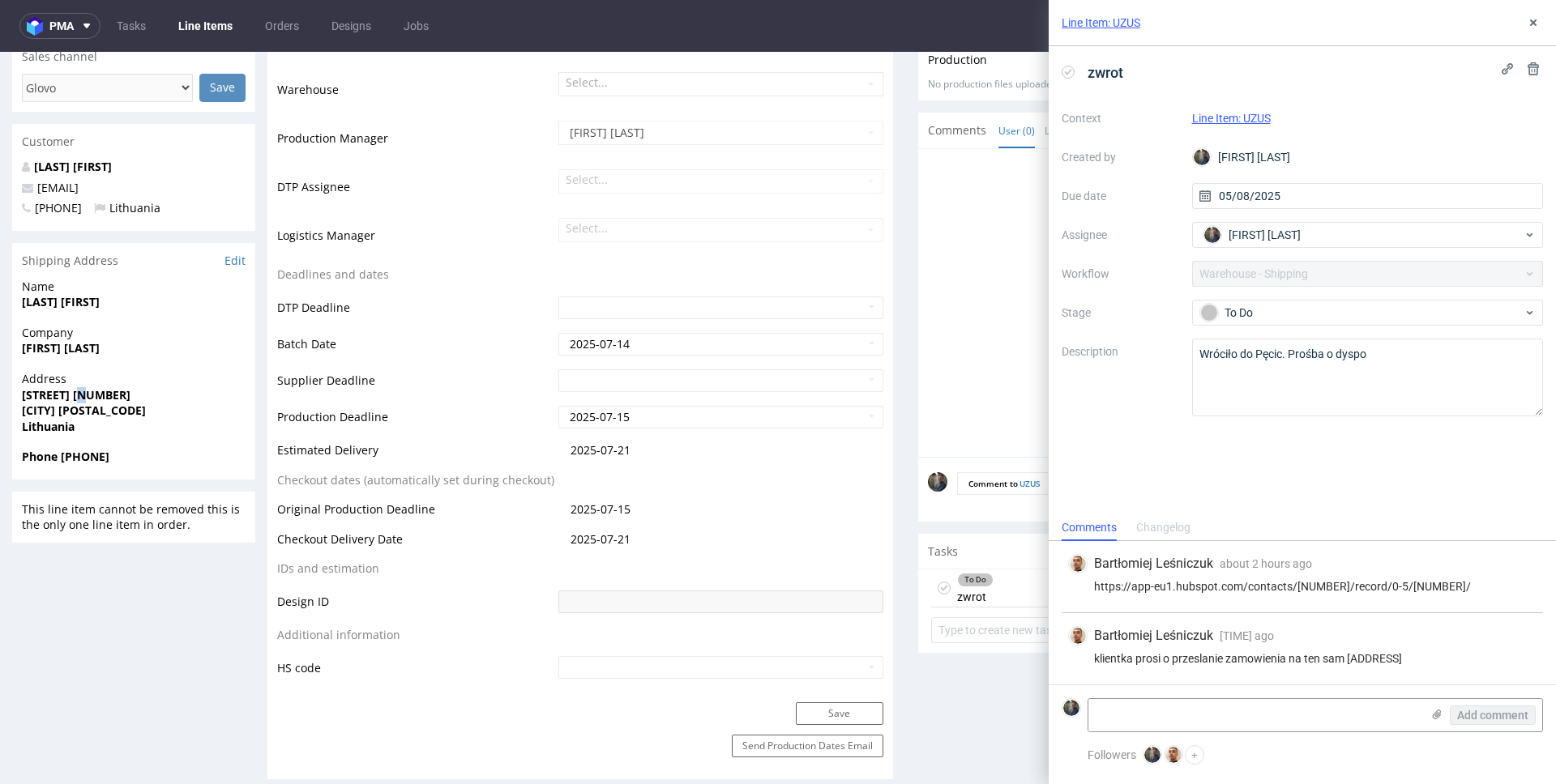 click on "Kriviu g. 3-4" at bounding box center [76, 394] 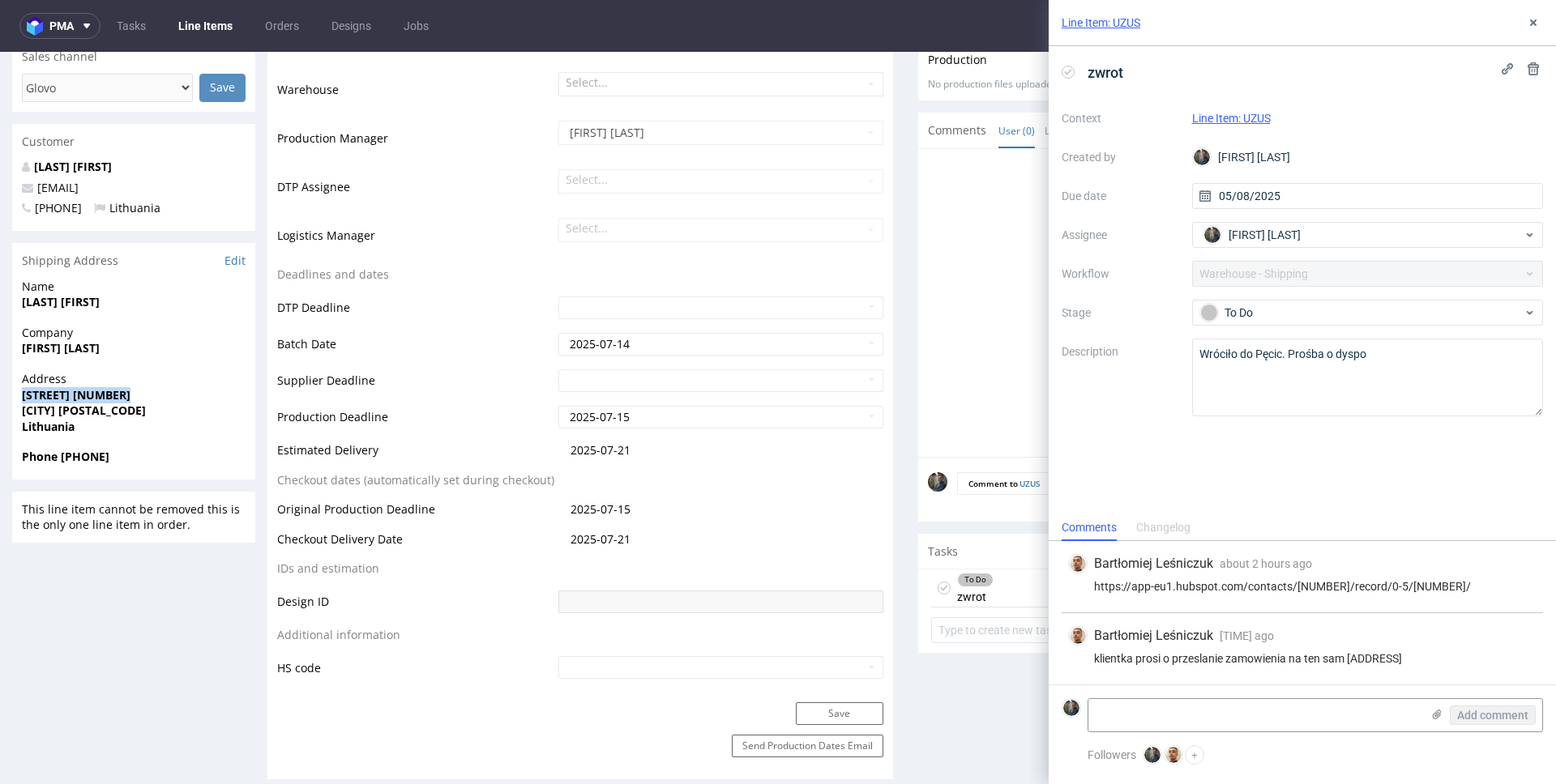 click on "Kriviu g. 3-4" at bounding box center [76, 394] 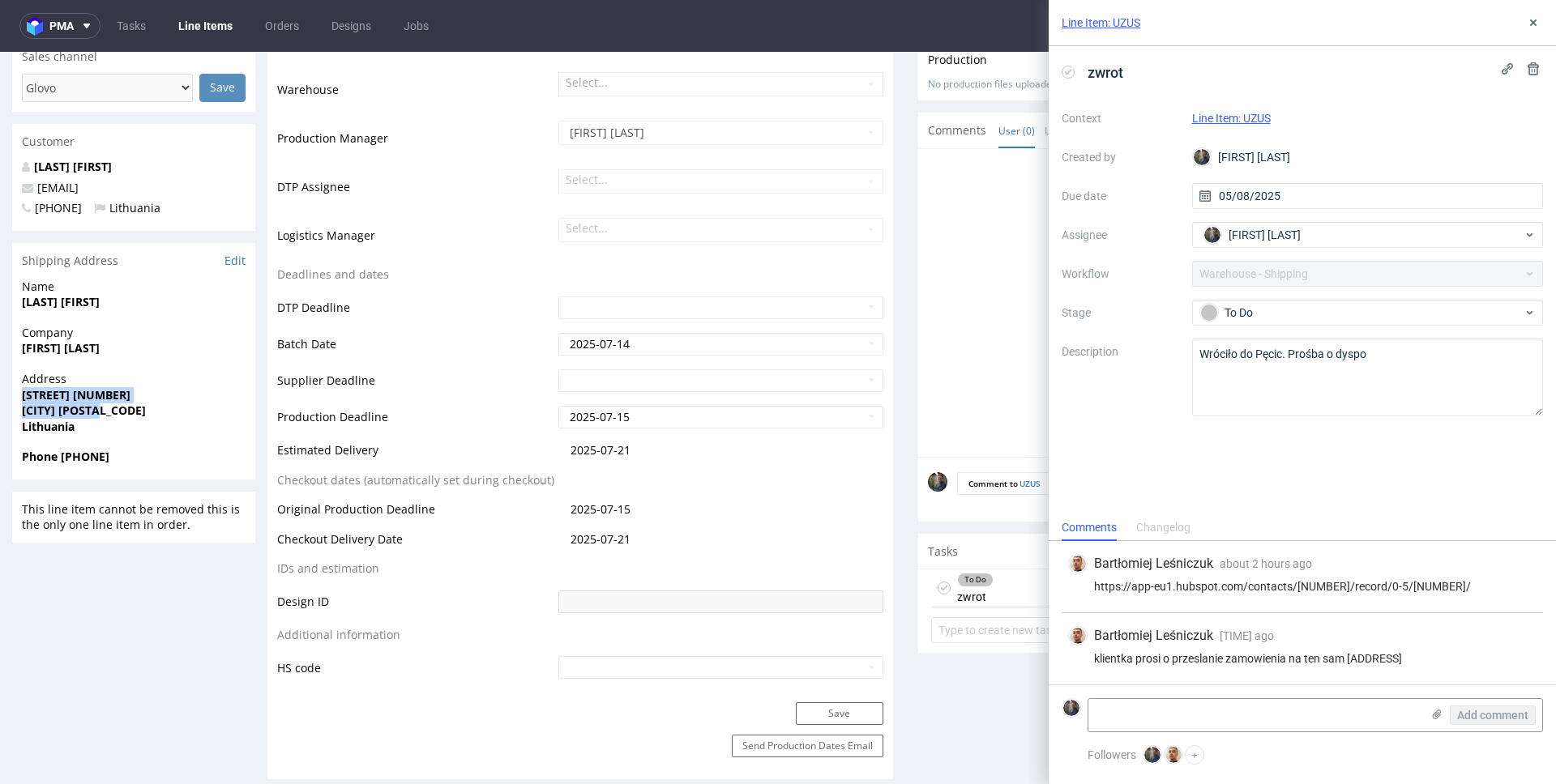 drag, startPoint x: 103, startPoint y: 401, endPoint x: 13, endPoint y: 381, distance: 92.19544 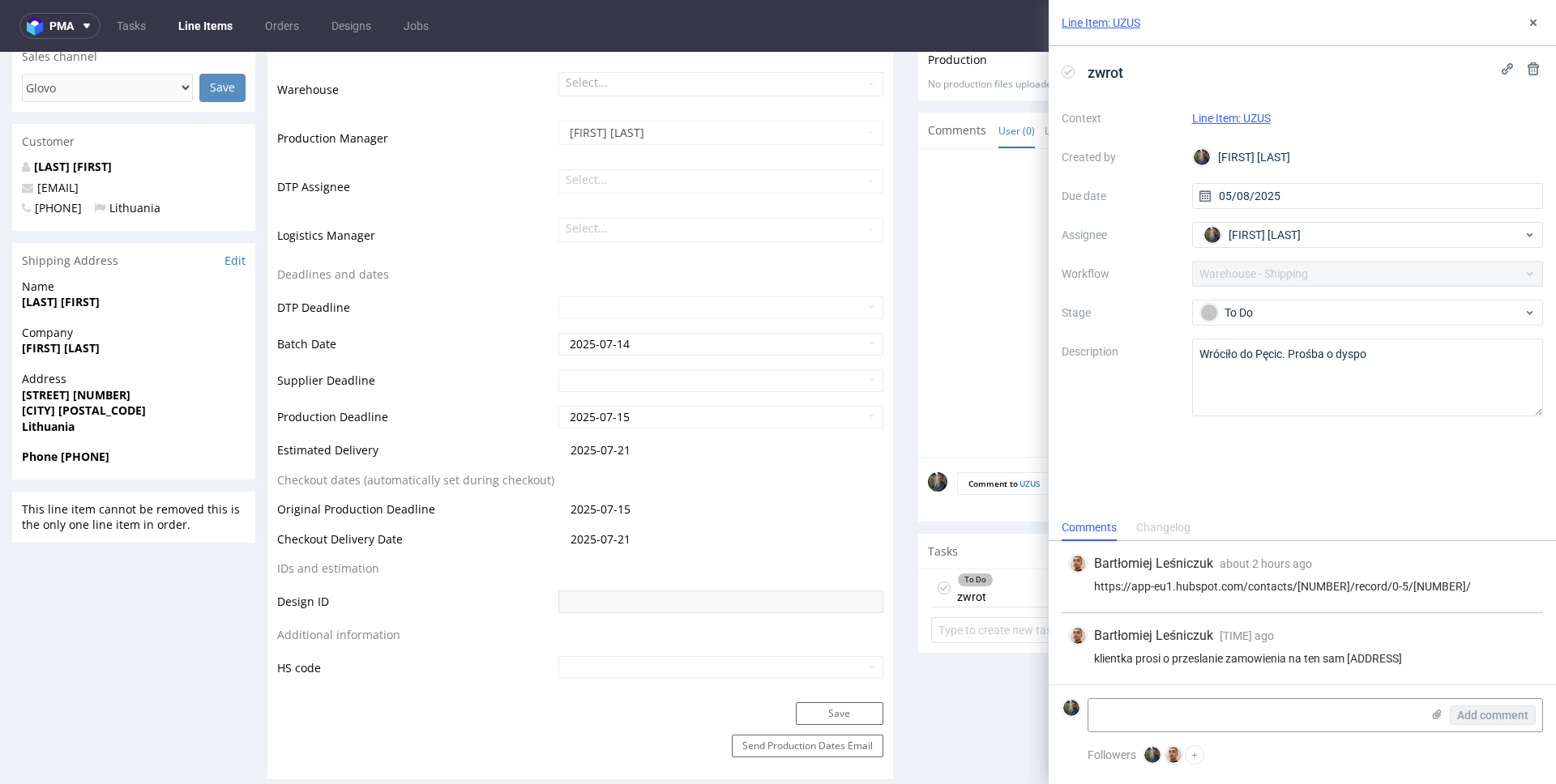 click on "Vilnius 01204" at bounding box center (83, 410) 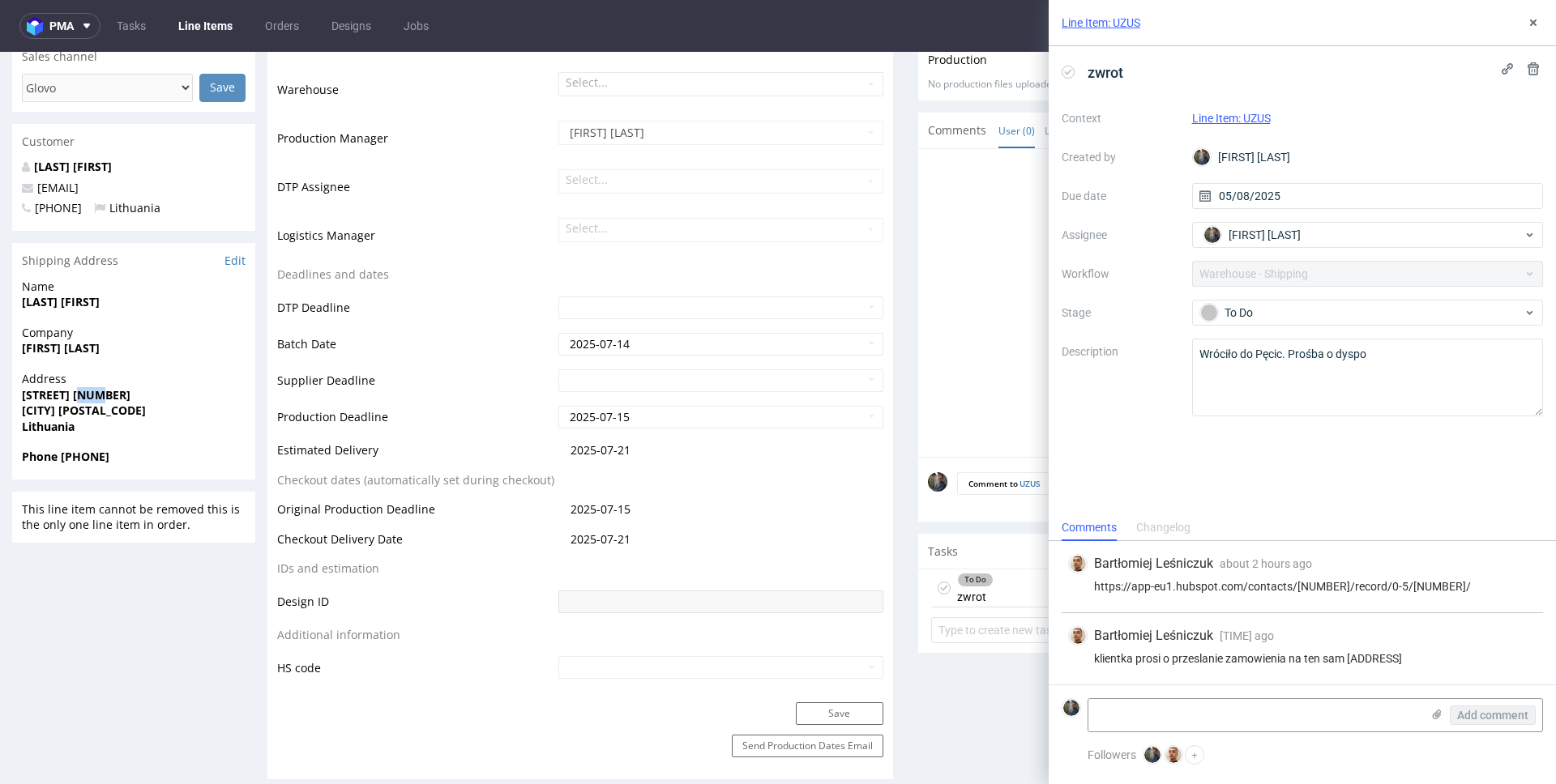 drag, startPoint x: 92, startPoint y: 382, endPoint x: 74, endPoint y: 381, distance: 18.027756 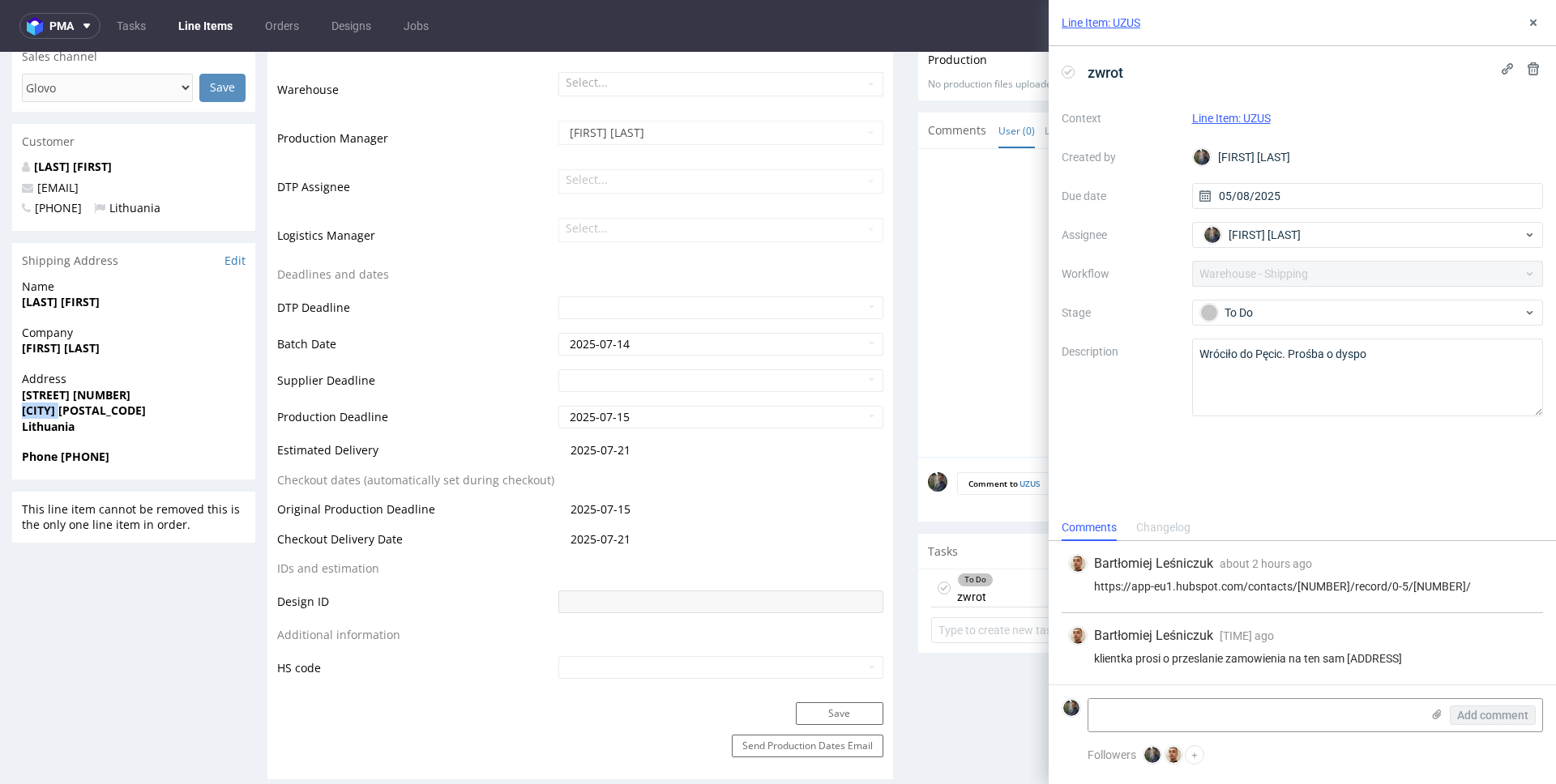 click on "Vilnius 01204" at bounding box center [83, 410] 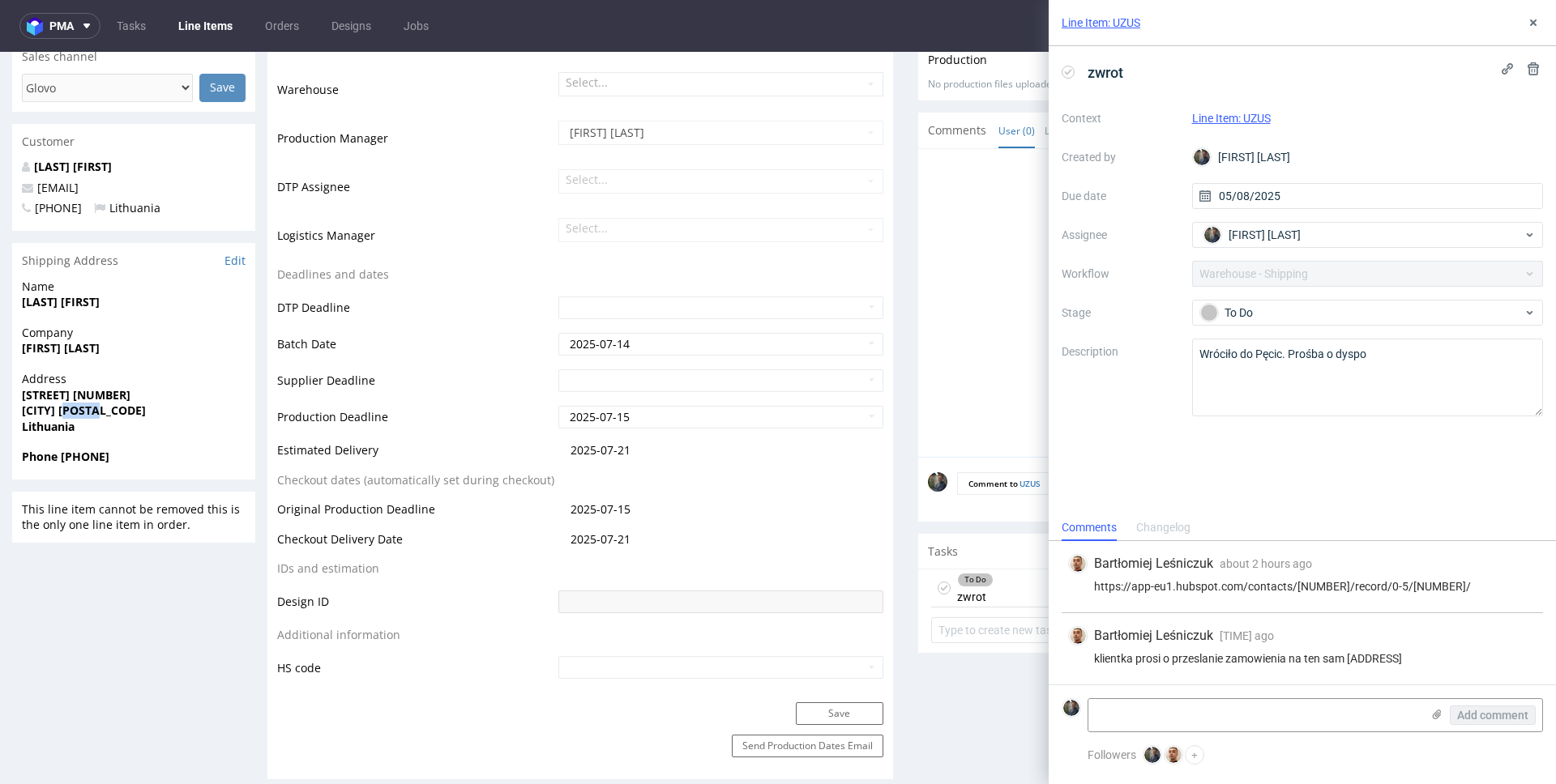 click on "Vilnius 01204" at bounding box center [83, 410] 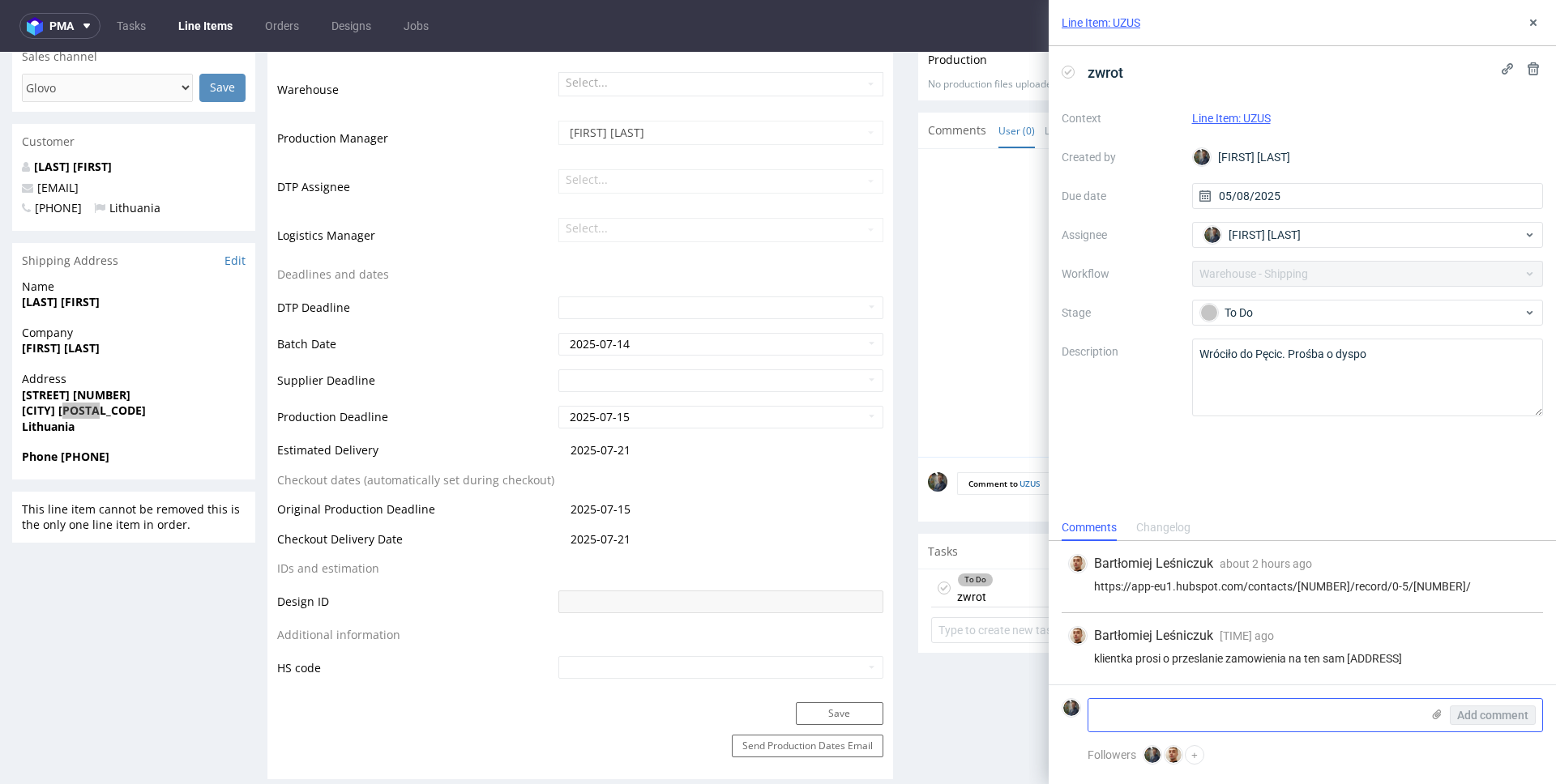 click at bounding box center [1255, 715] 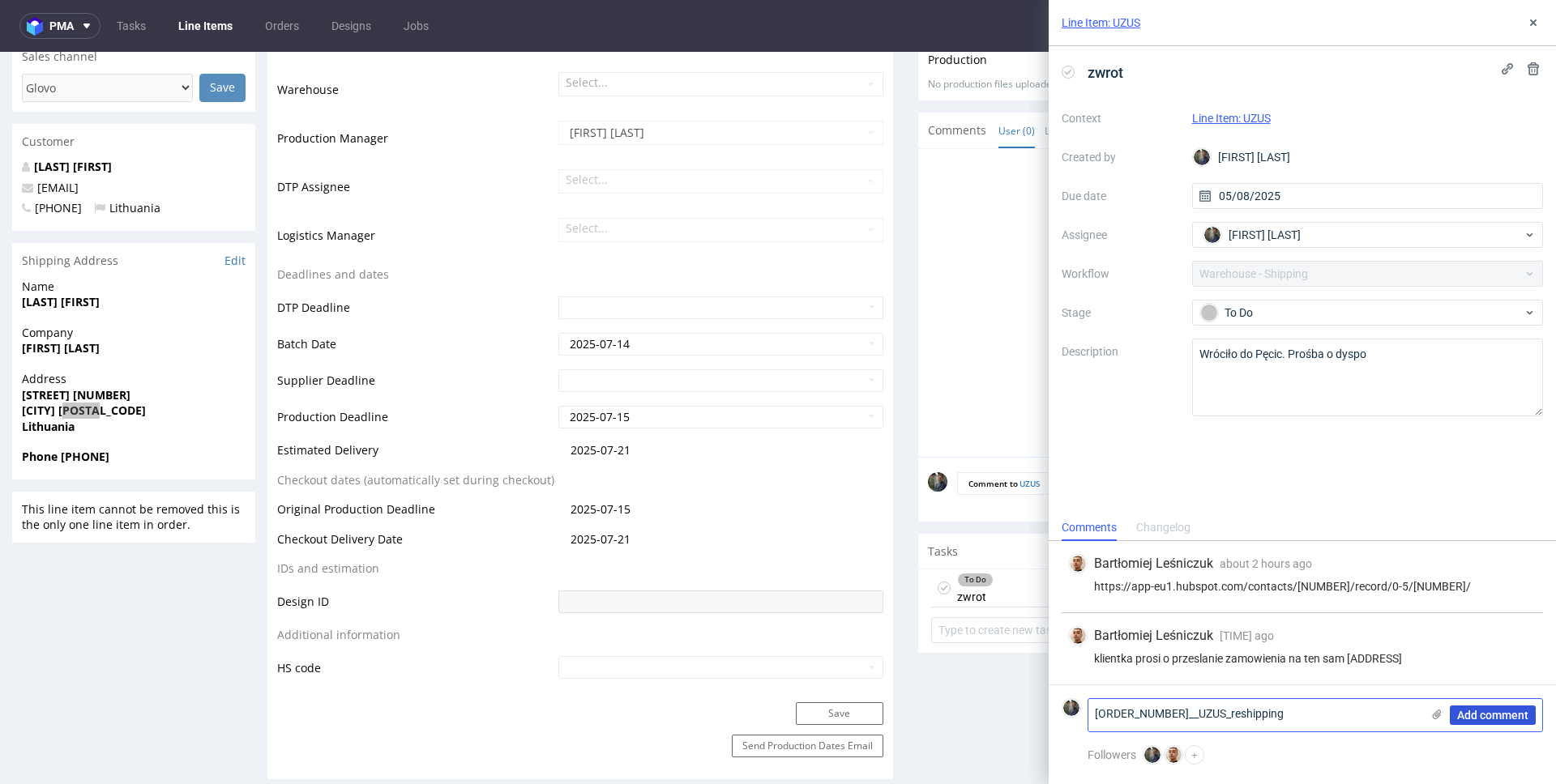 type on "R465742495_UZUS_reshipping" 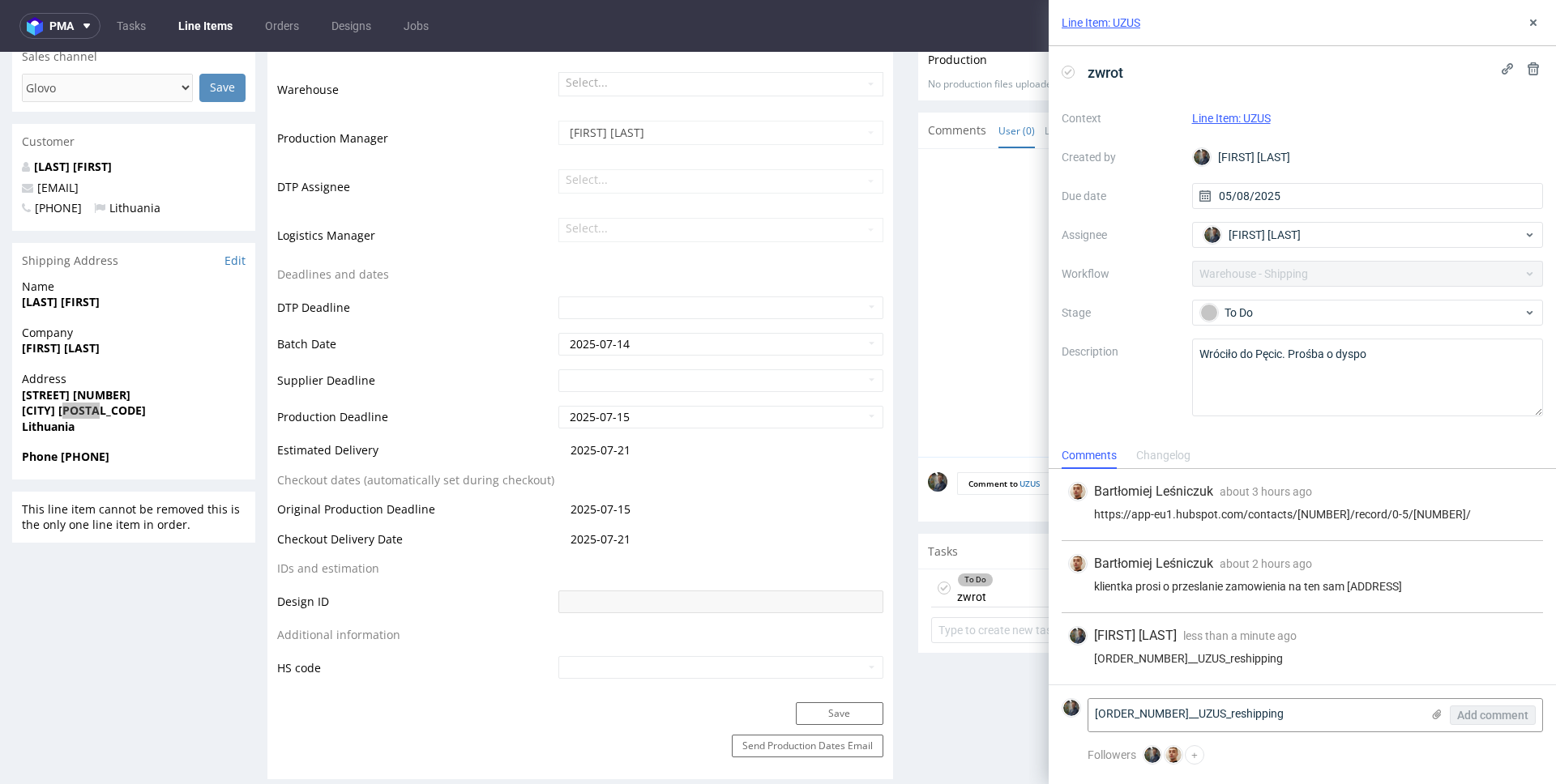 scroll, scrollTop: 147, scrollLeft: 0, axis: vertical 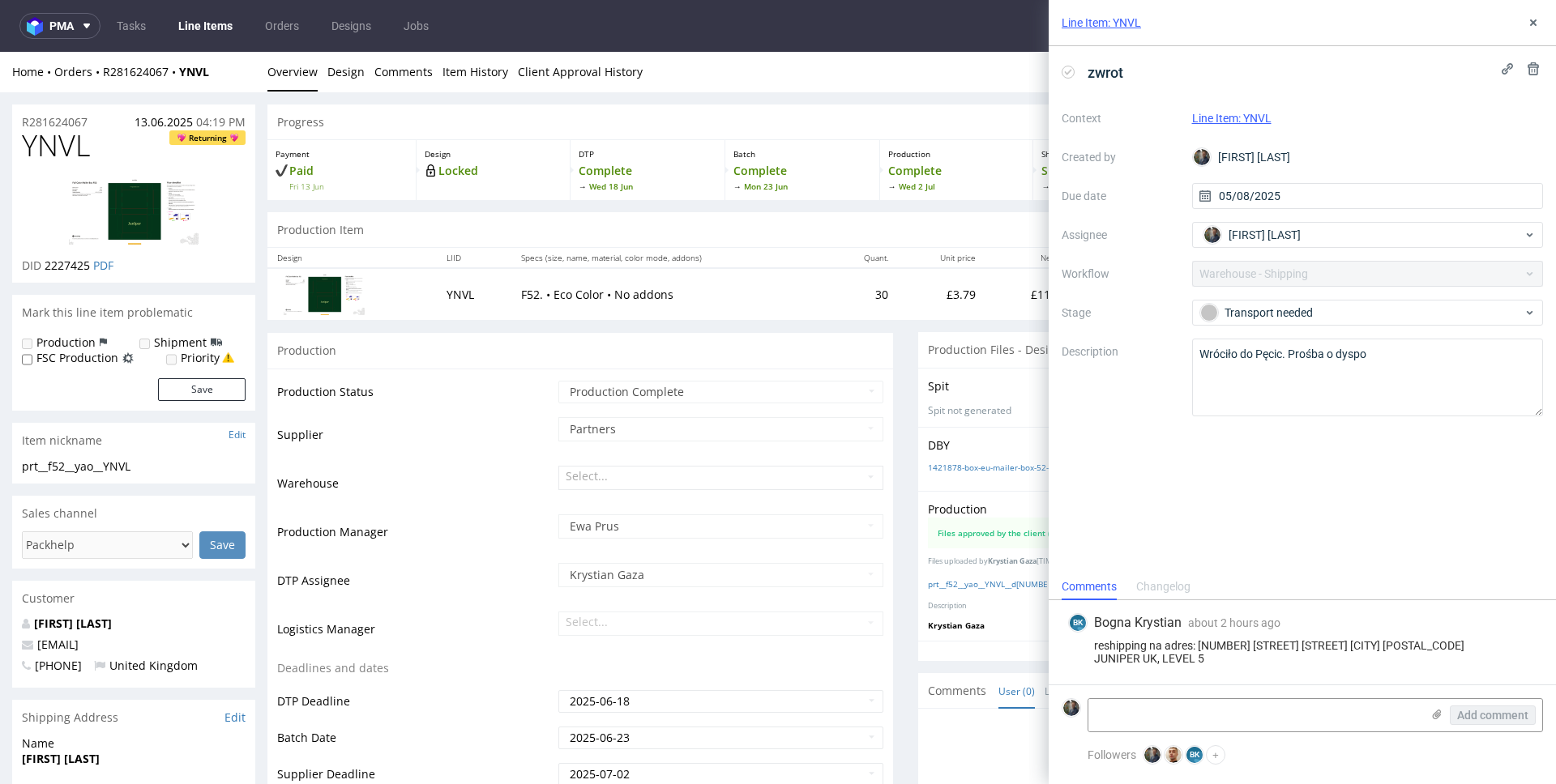 click on "Production Manager" at bounding box center (416, 537) 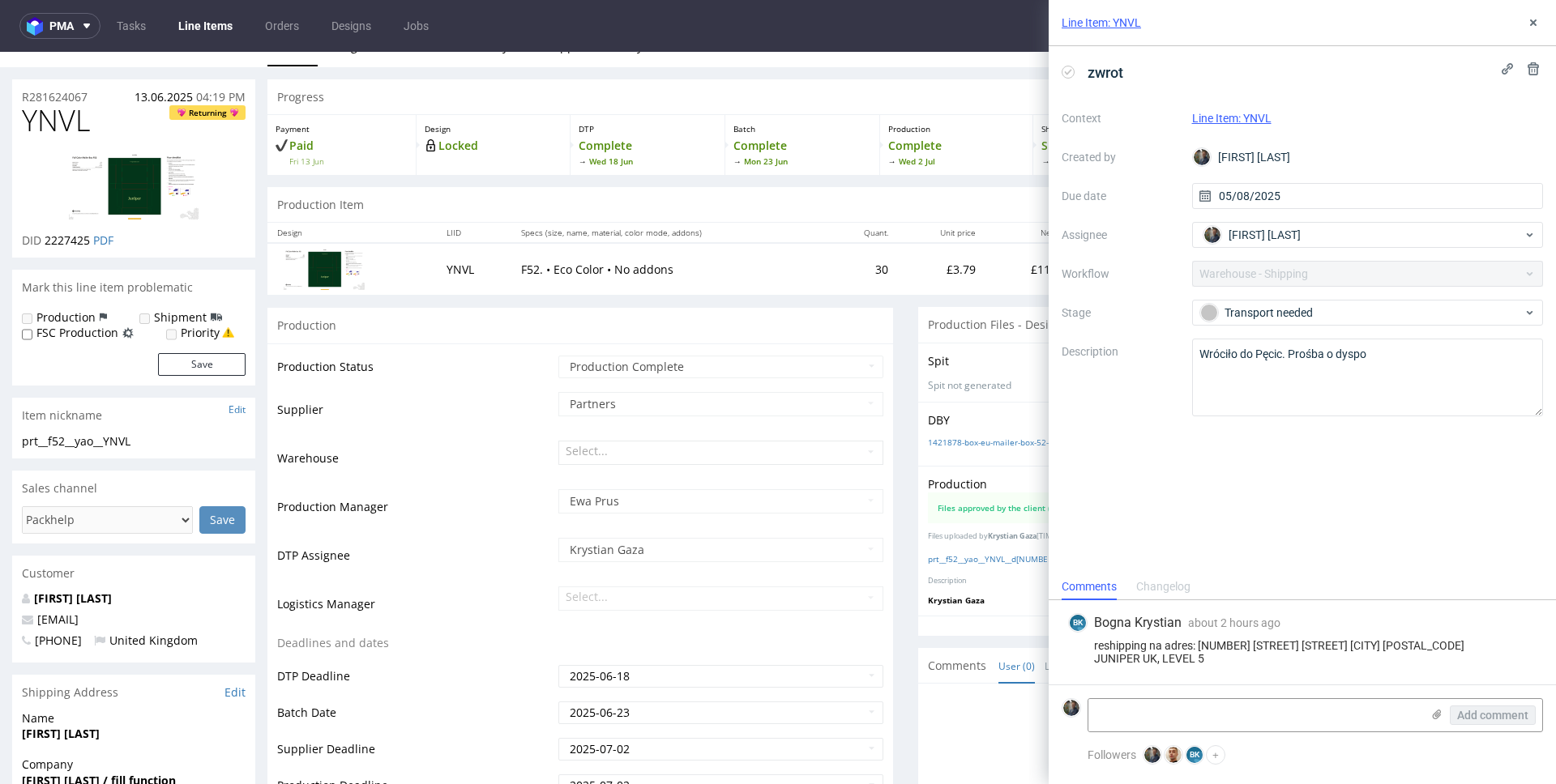 scroll, scrollTop: 0, scrollLeft: 0, axis: both 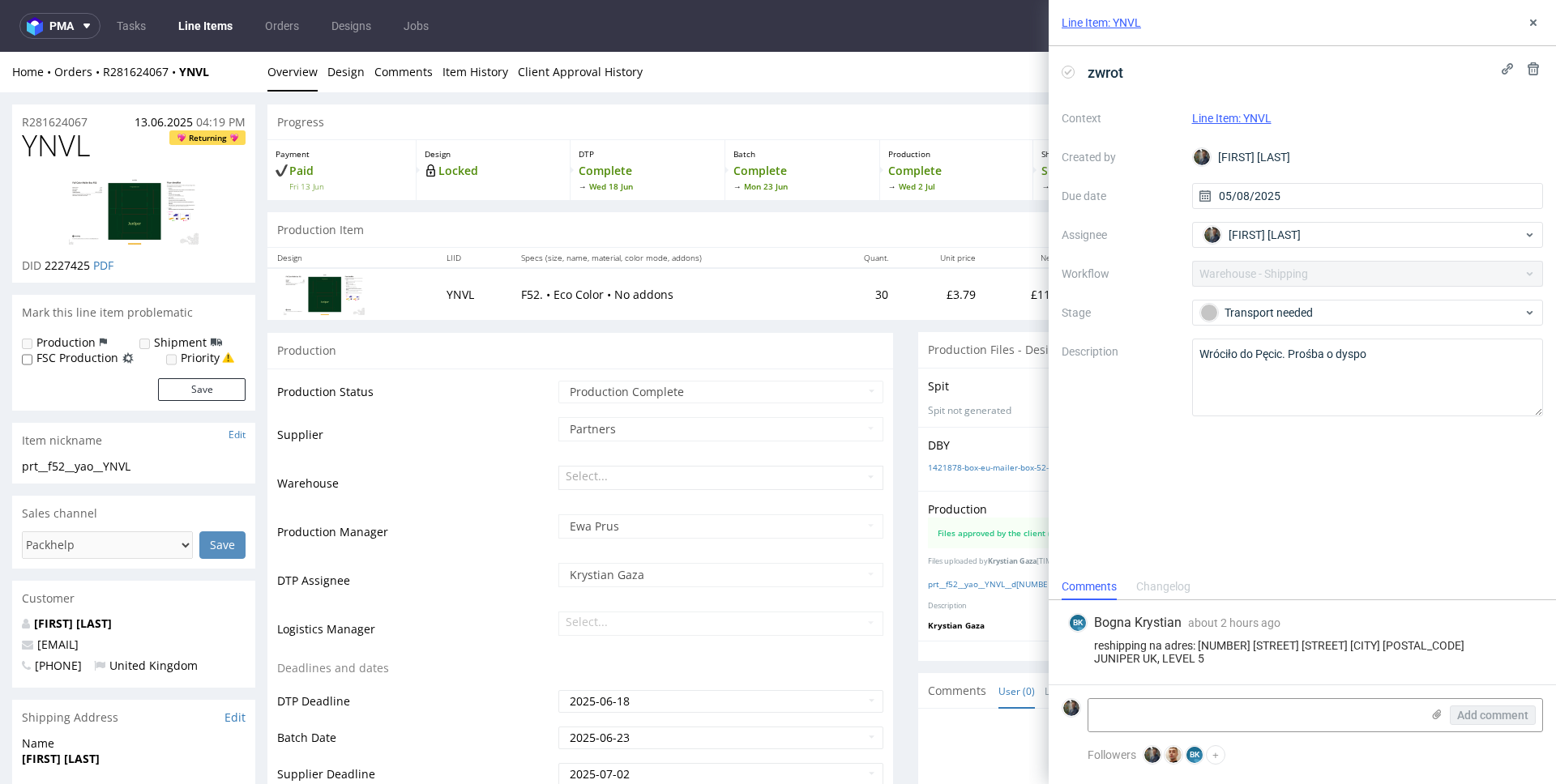 click on "YNVL" at bounding box center [56, 146] 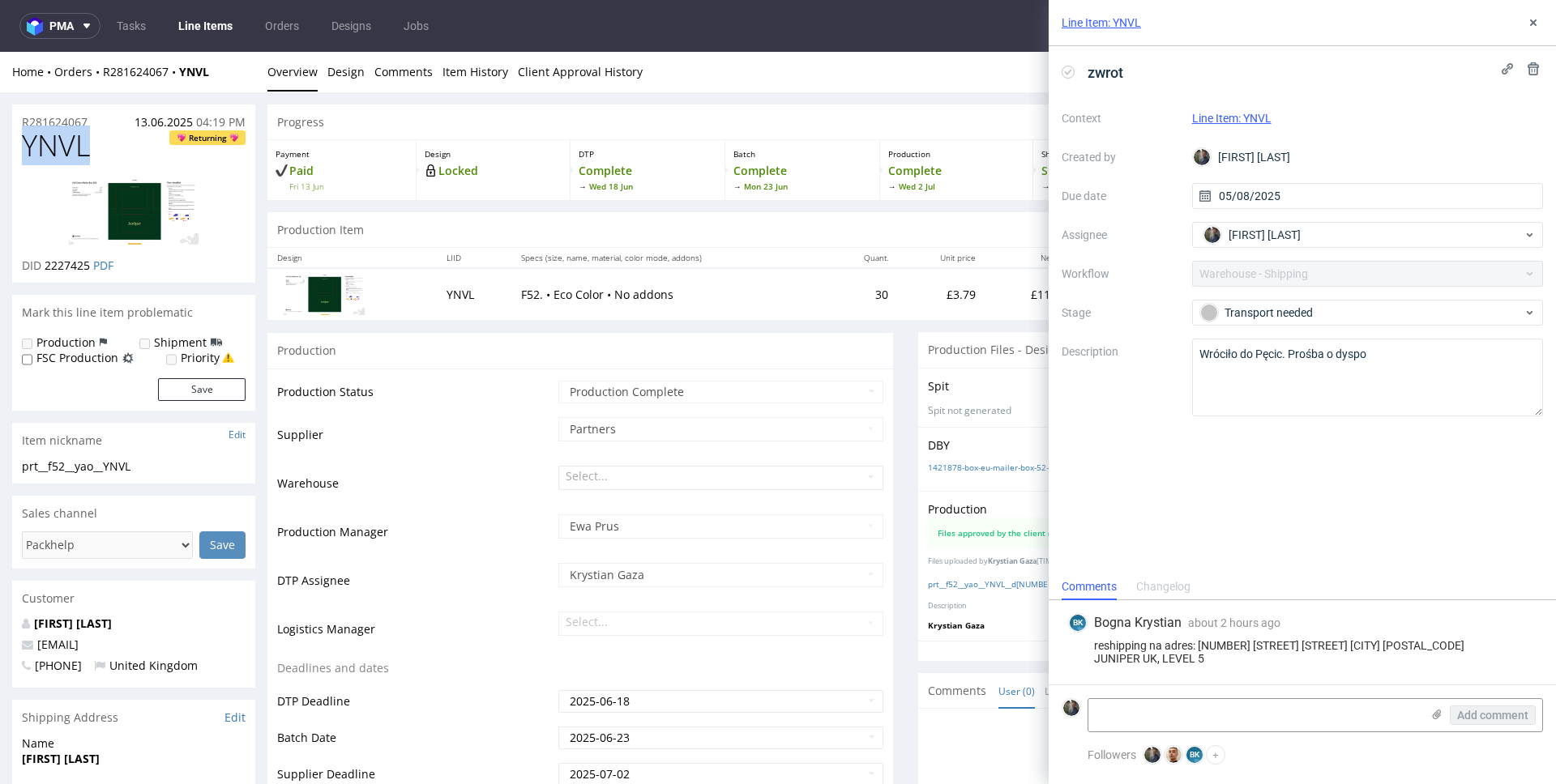 click on "YNVL" at bounding box center [56, 146] 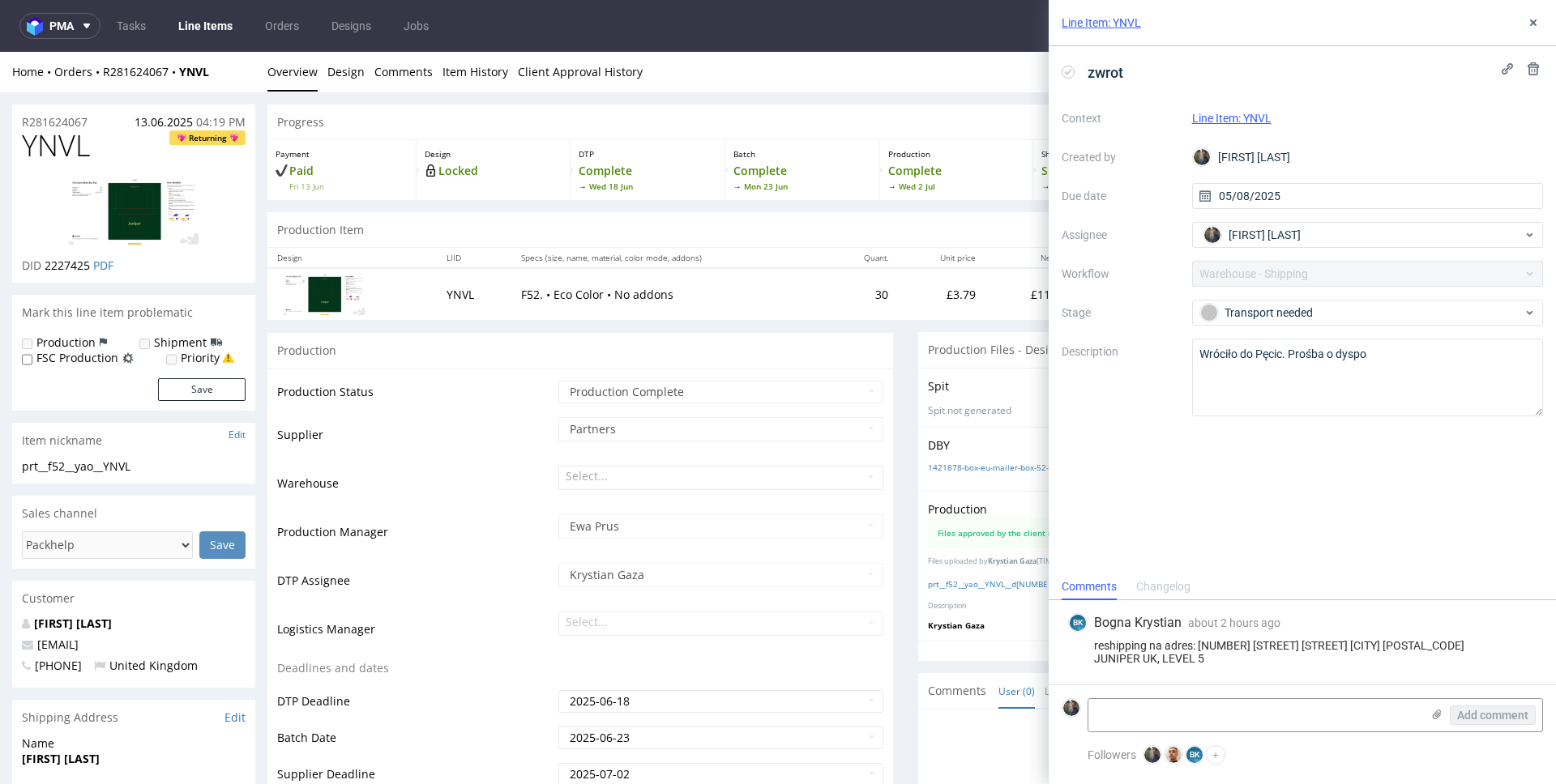 click on "Home Orders R281624067 YNVL" at bounding box center (134, 72) 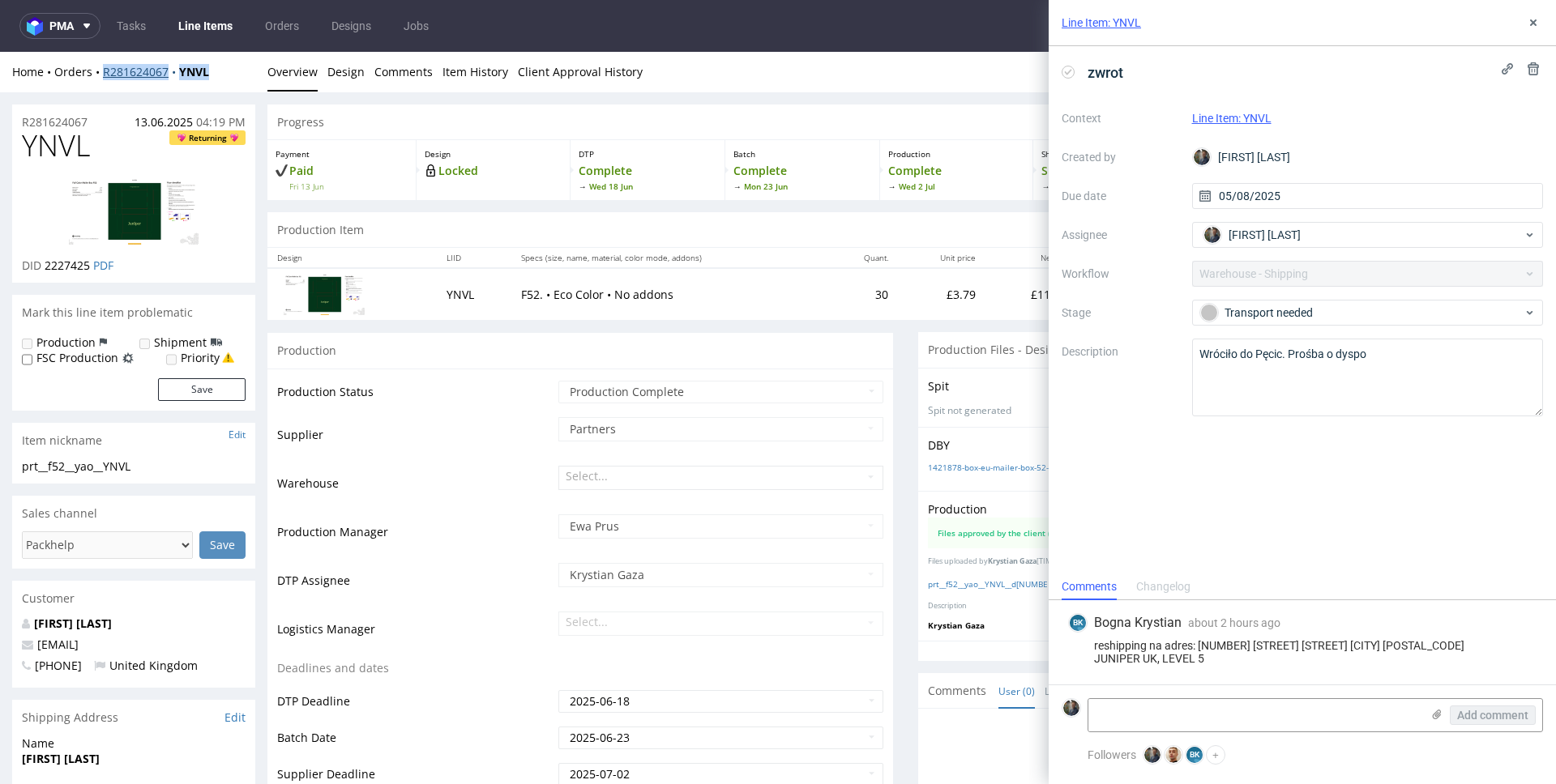 drag, startPoint x: 243, startPoint y: 75, endPoint x: 105, endPoint y: 75, distance: 138 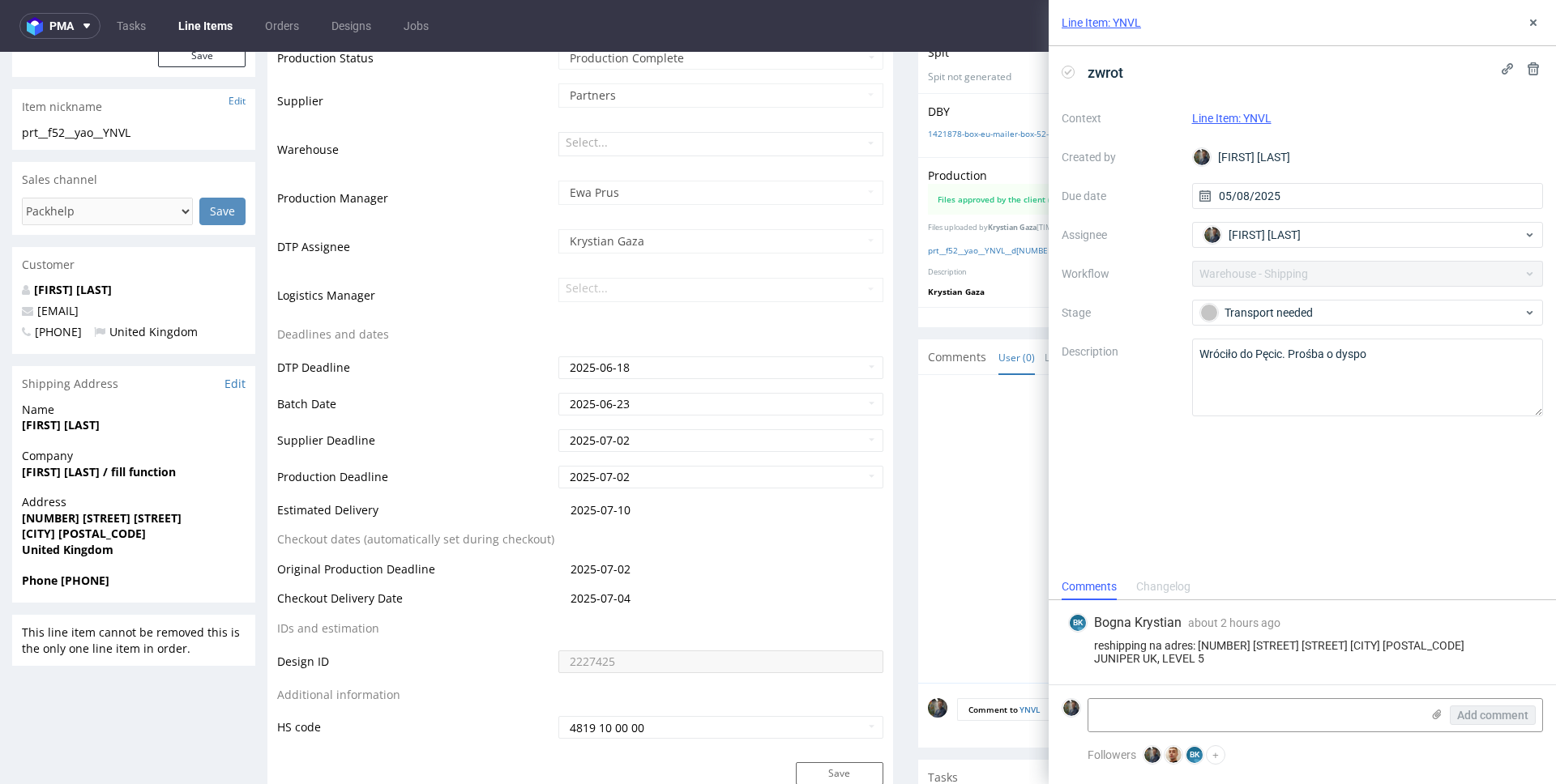 scroll, scrollTop: 347, scrollLeft: 0, axis: vertical 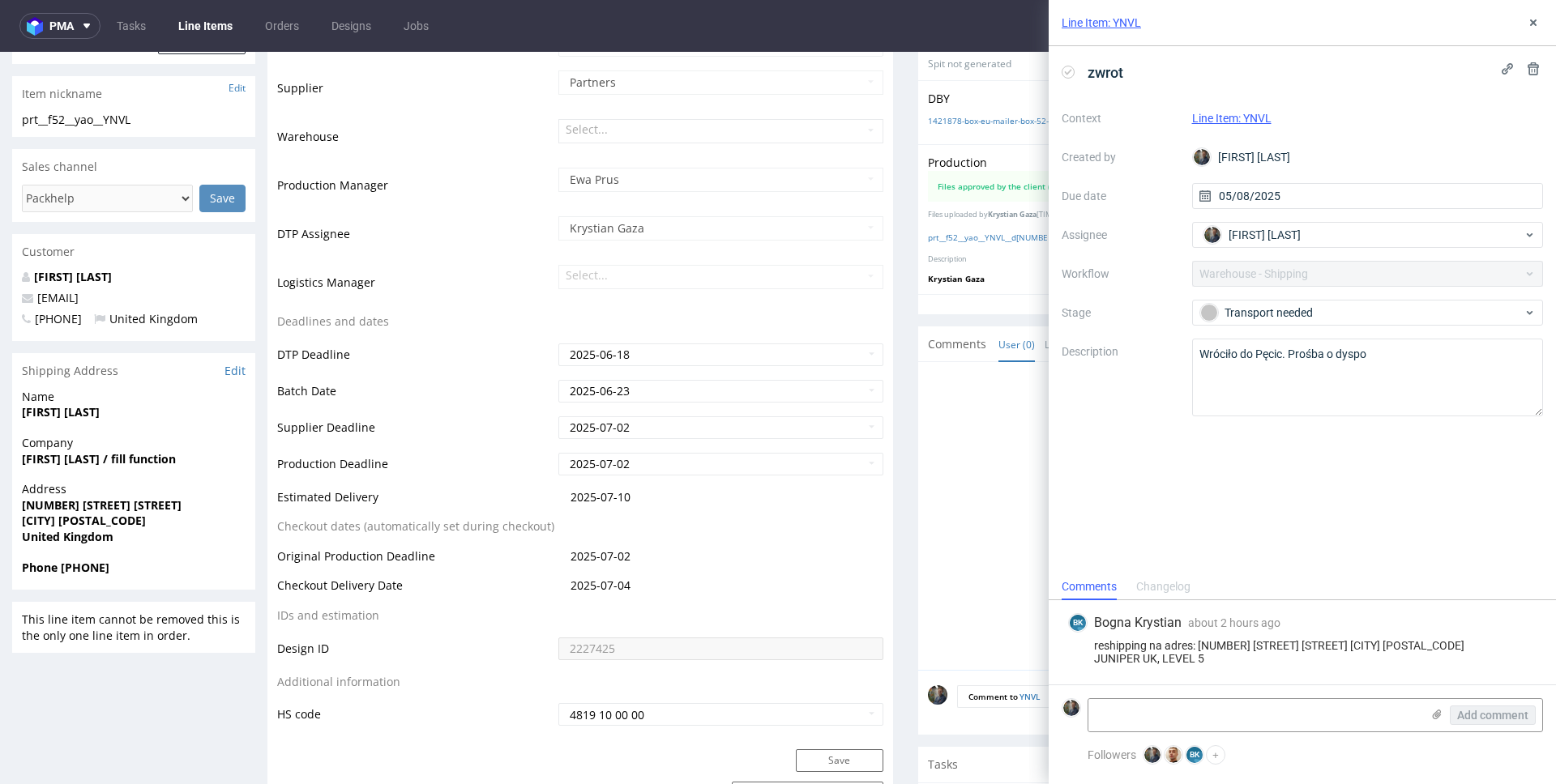 click on "connie  yao" at bounding box center [61, 411] 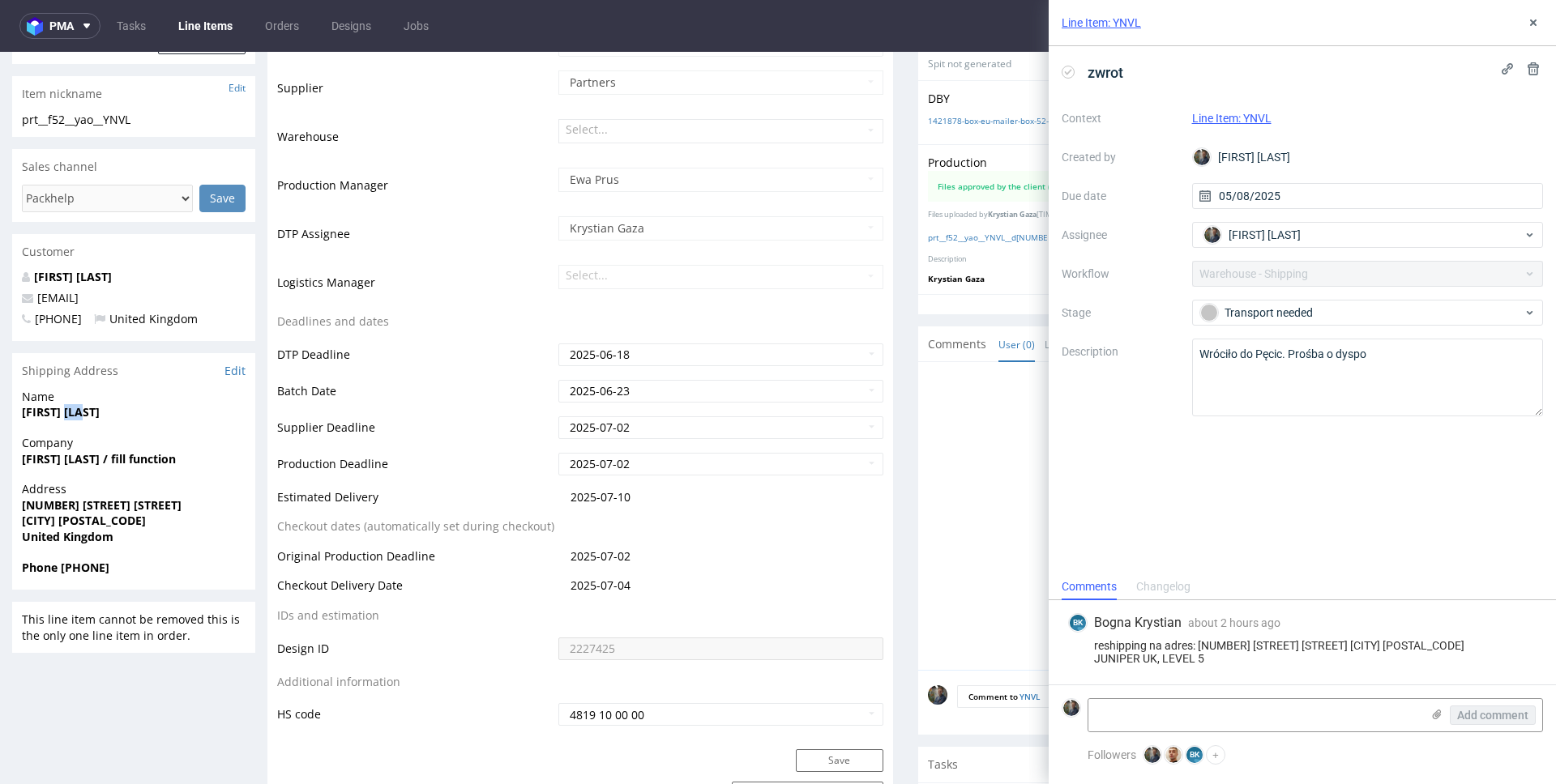 click on "connie  yao" at bounding box center [61, 411] 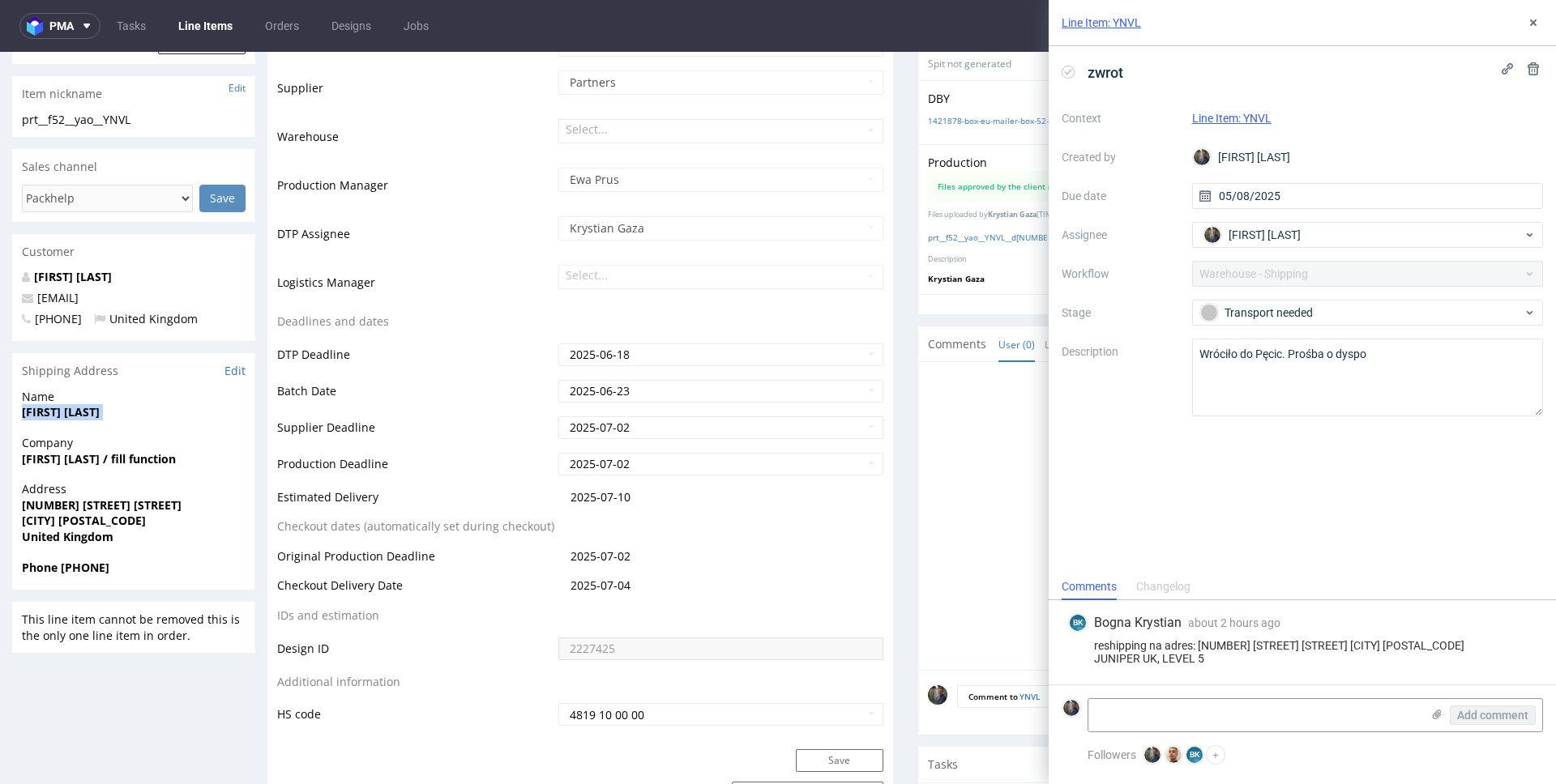 click on "connie  yao" at bounding box center (61, 411) 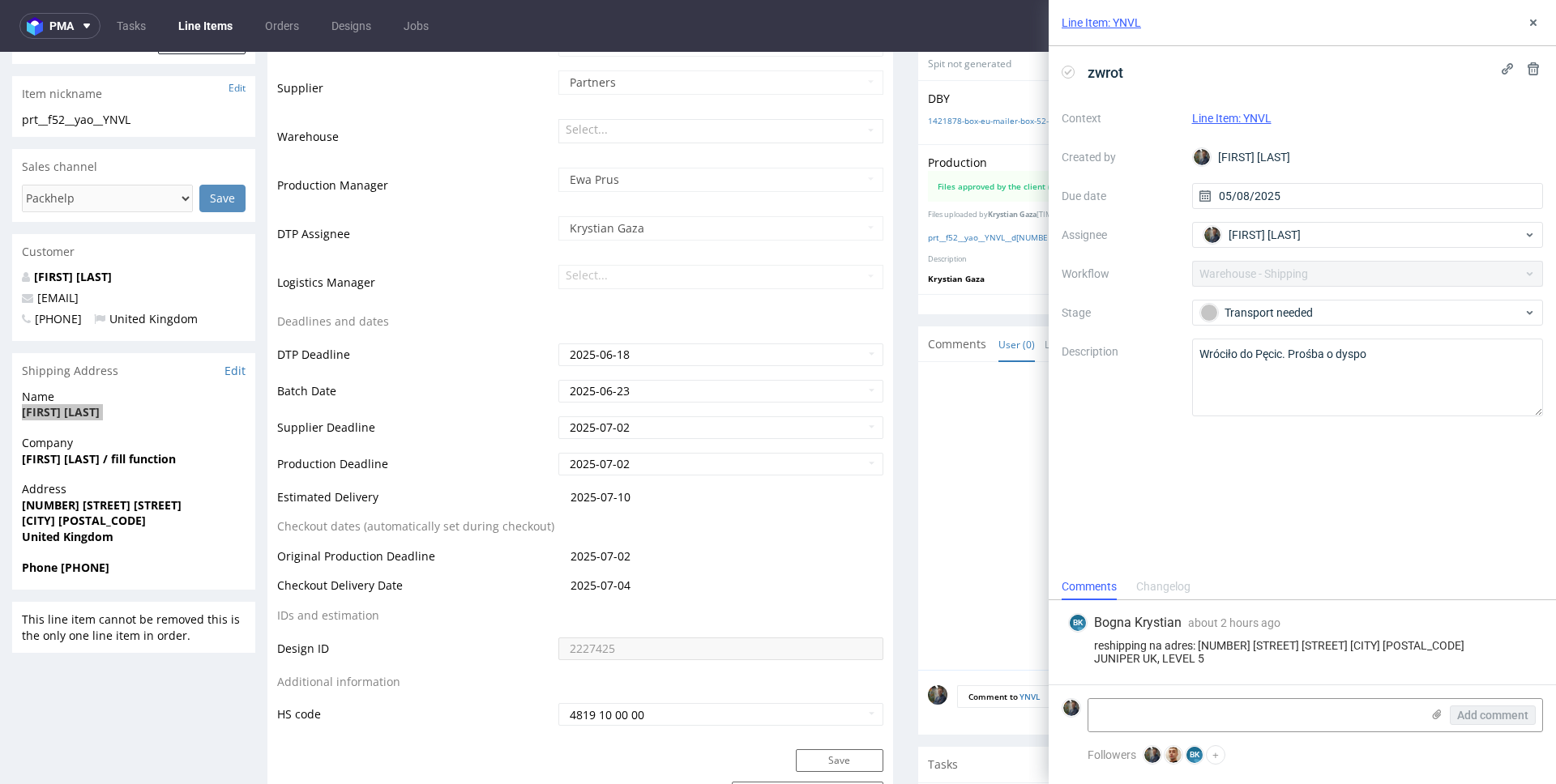 click on "reshipping na adres: 196 OLD STREET LONDON EC1V 9FR
JUNIPER UK, LEVEL 5" at bounding box center [1302, 652] 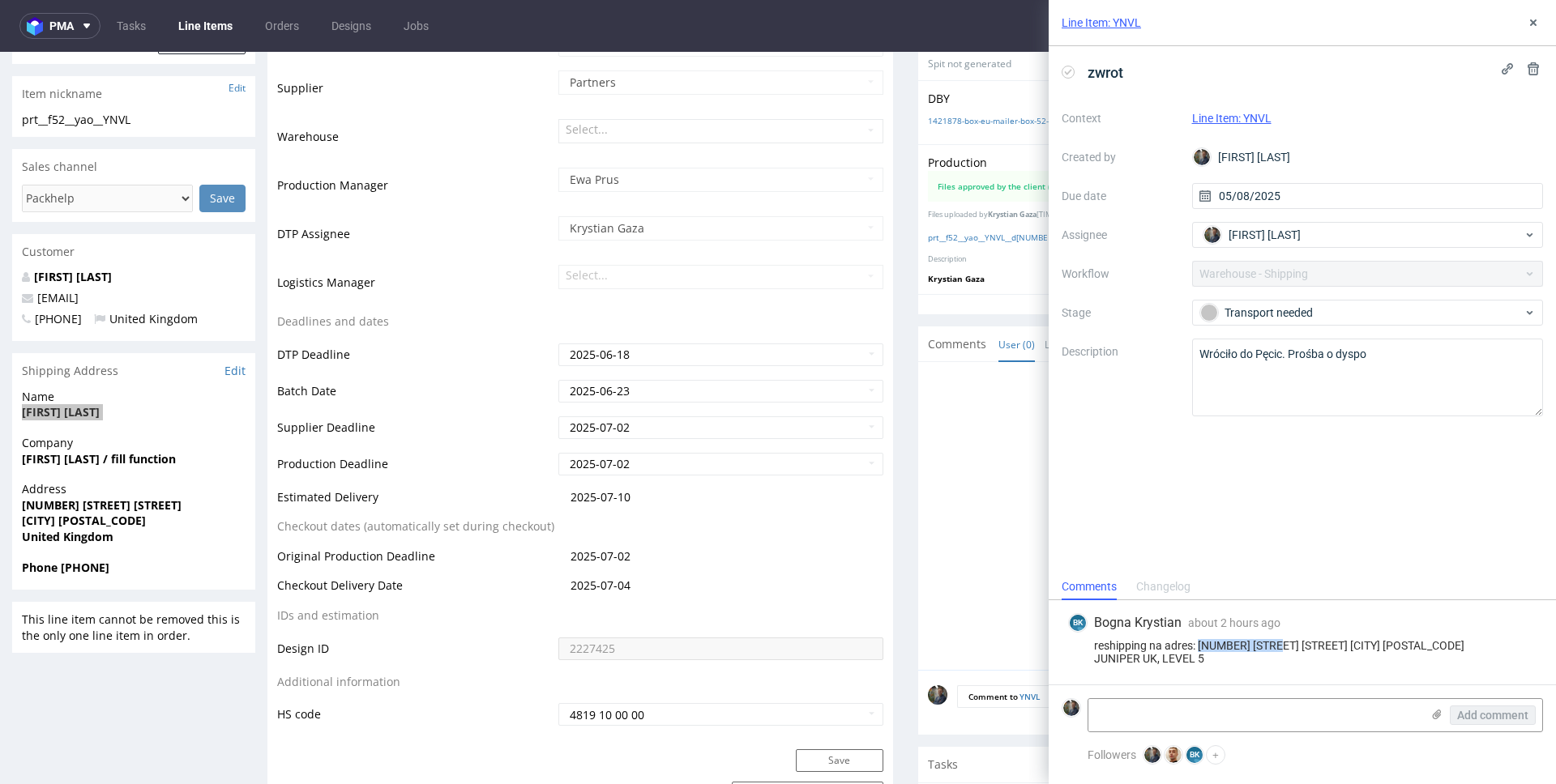 drag, startPoint x: 1200, startPoint y: 645, endPoint x: 1283, endPoint y: 651, distance: 83.21658 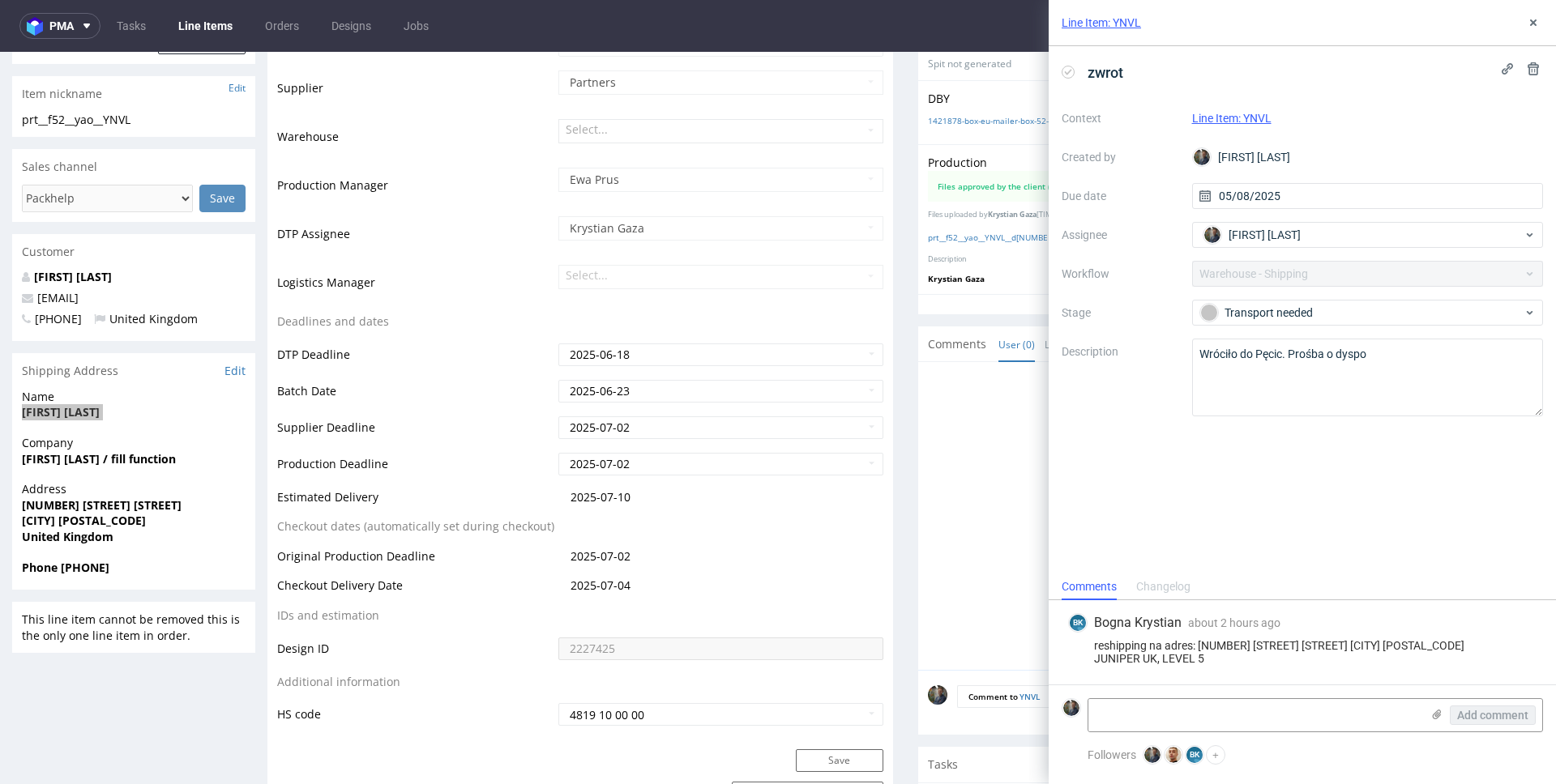 click on "reshipping na adres: 196 OLD STREET LONDON EC1V 9FR
JUNIPER UK, LEVEL 5" at bounding box center (1302, 652) 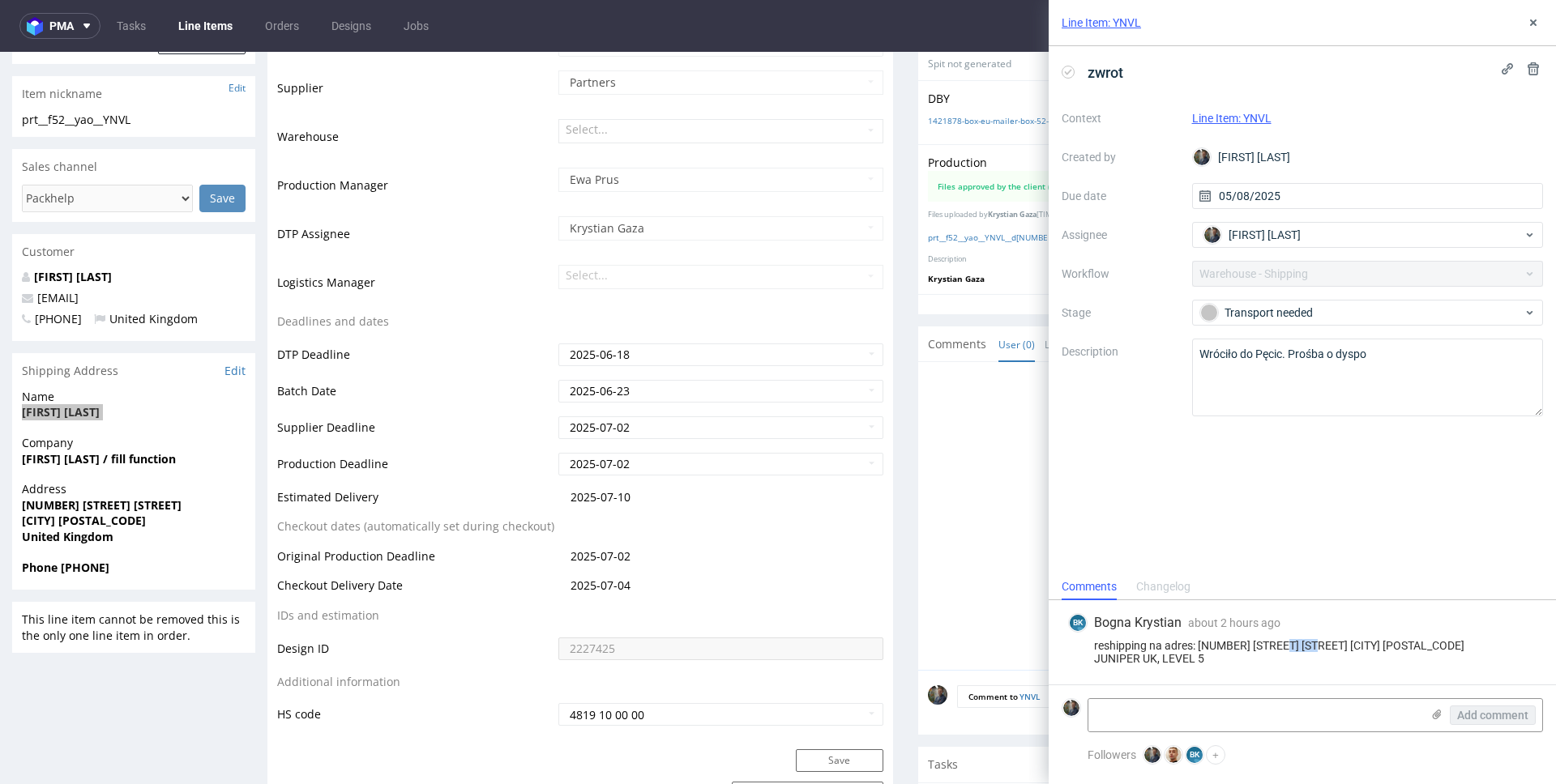 click on "reshipping na adres: 196 OLD STREET LONDON EC1V 9FR
JUNIPER UK, LEVEL 5" at bounding box center (1302, 652) 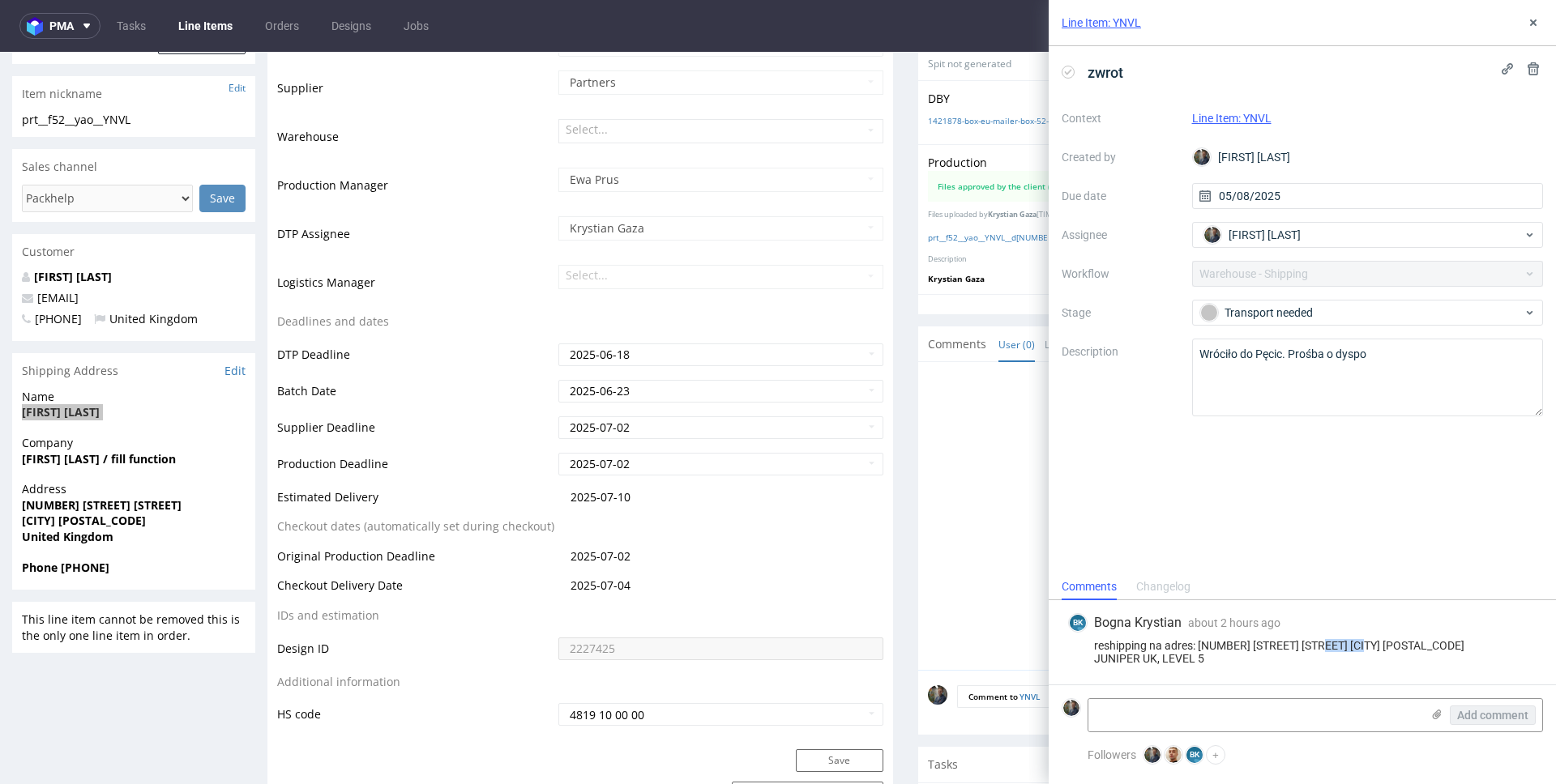 drag, startPoint x: 1393, startPoint y: 646, endPoint x: 1337, endPoint y: 649, distance: 56.0803 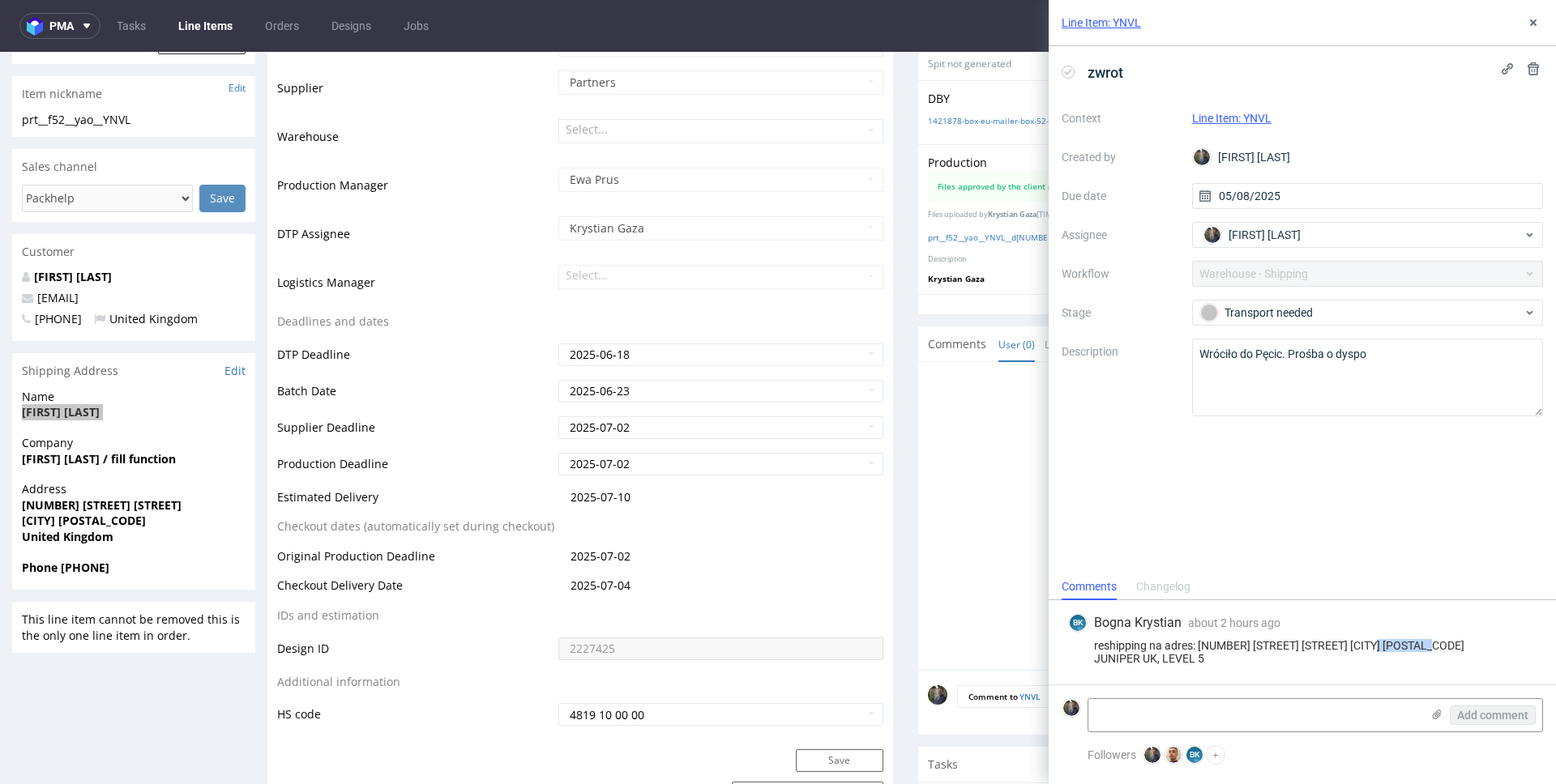 drag, startPoint x: 1156, startPoint y: 660, endPoint x: 1096, endPoint y: 661, distance: 60.00833 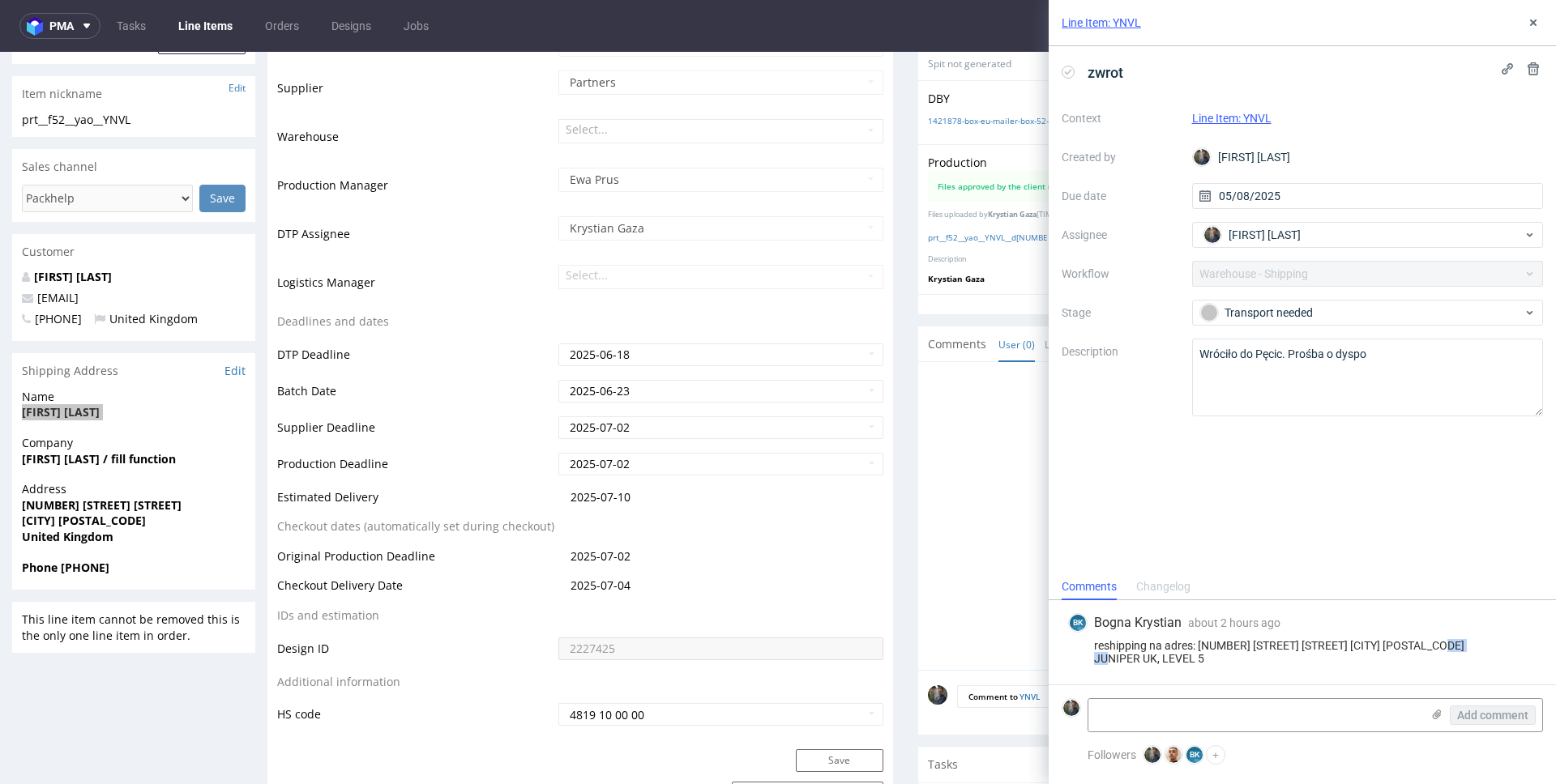 drag, startPoint x: 1211, startPoint y: 658, endPoint x: 1161, endPoint y: 660, distance: 50.039984 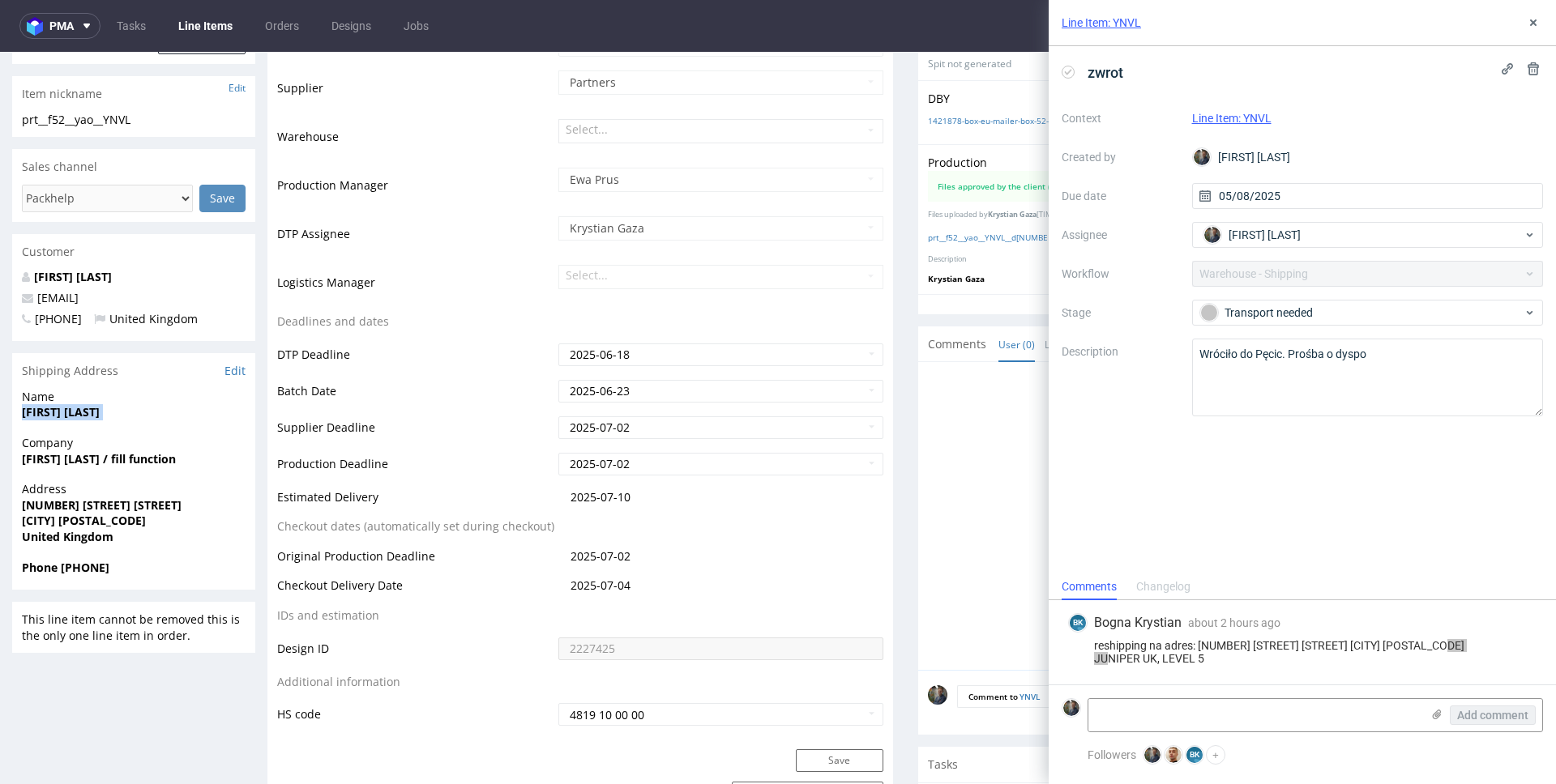 click on "connie  yao" at bounding box center (61, 411) 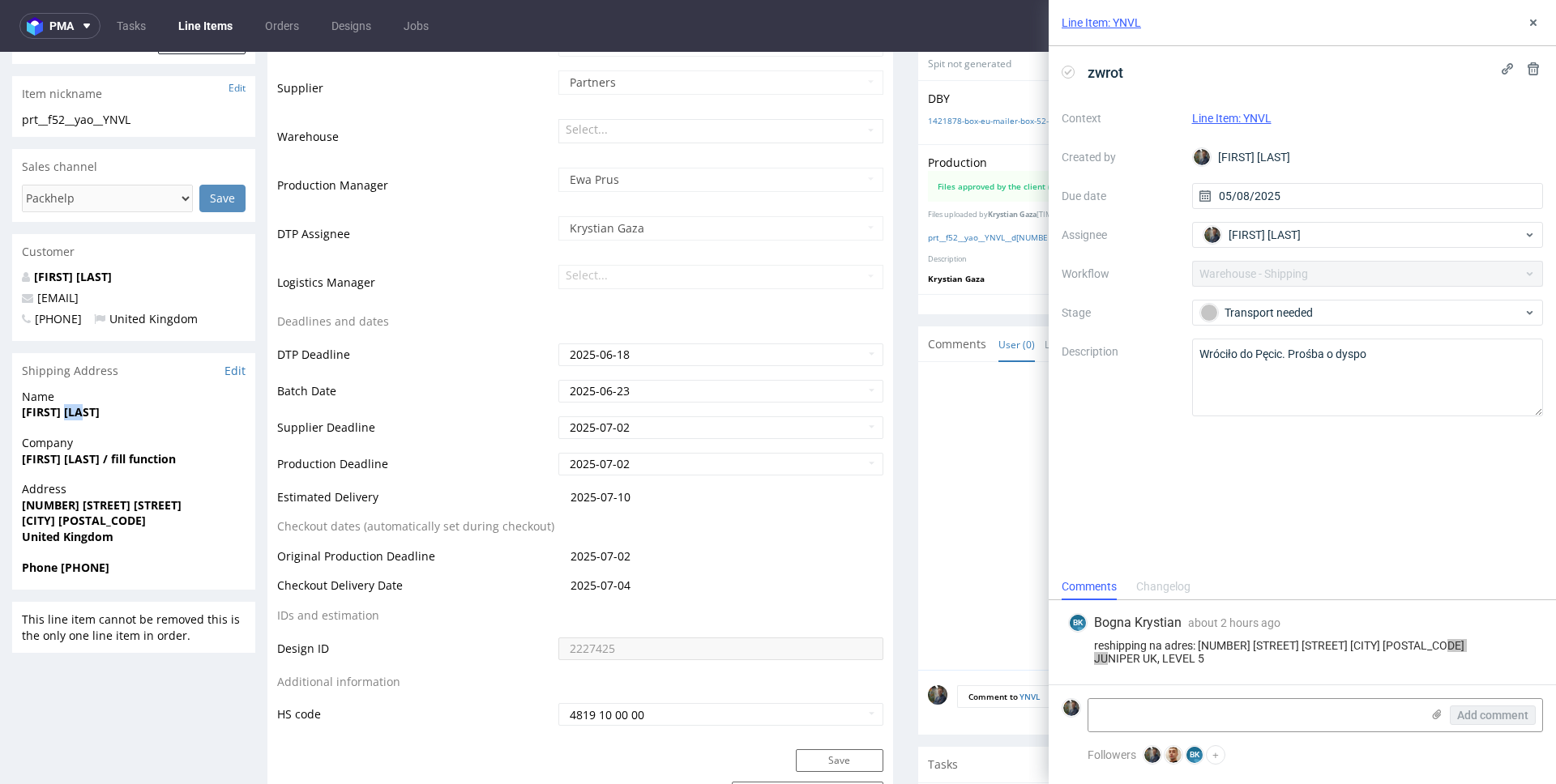 click on "connie  yao" at bounding box center [61, 411] 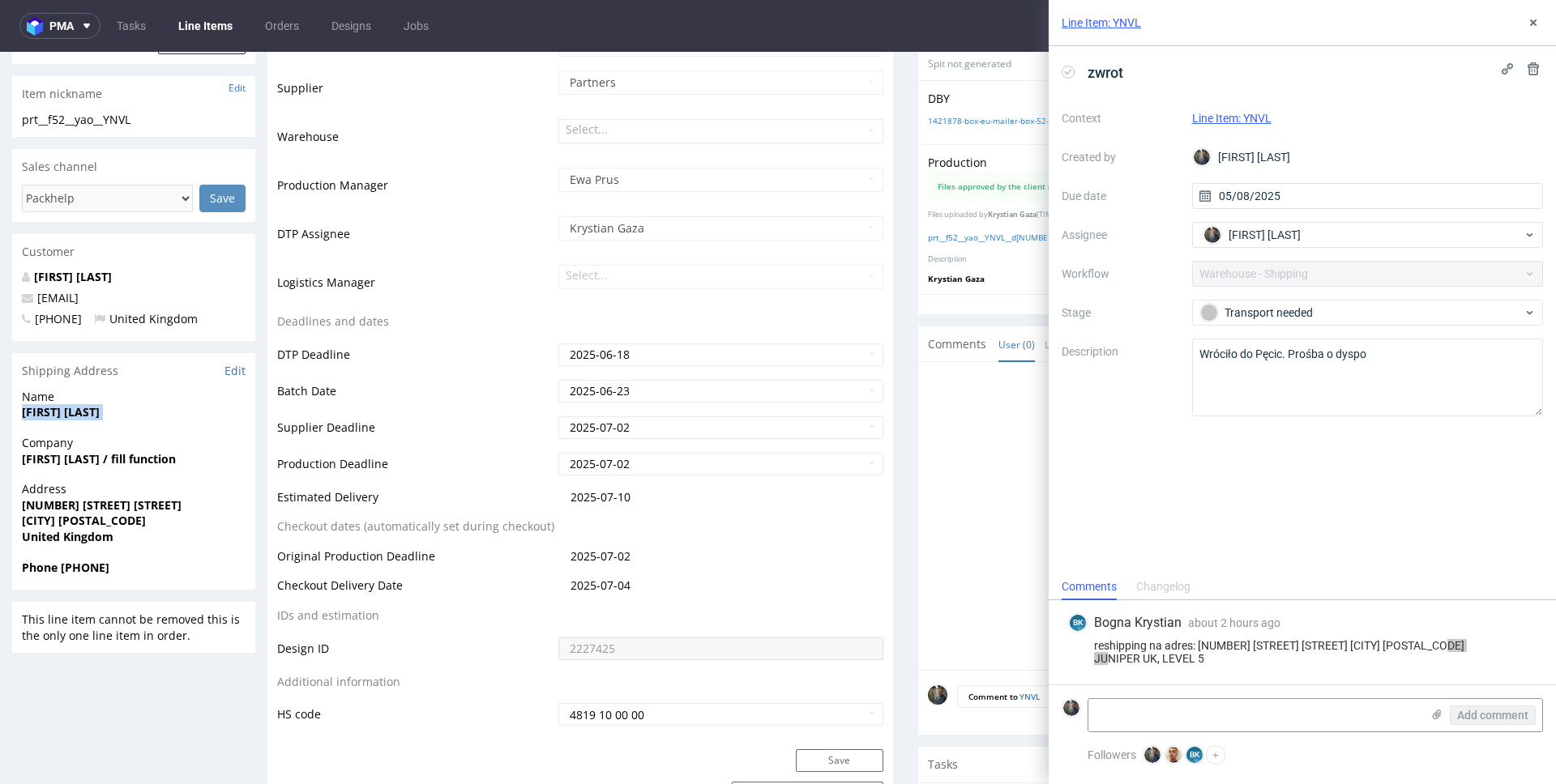 click on "connie  yao" at bounding box center [61, 411] 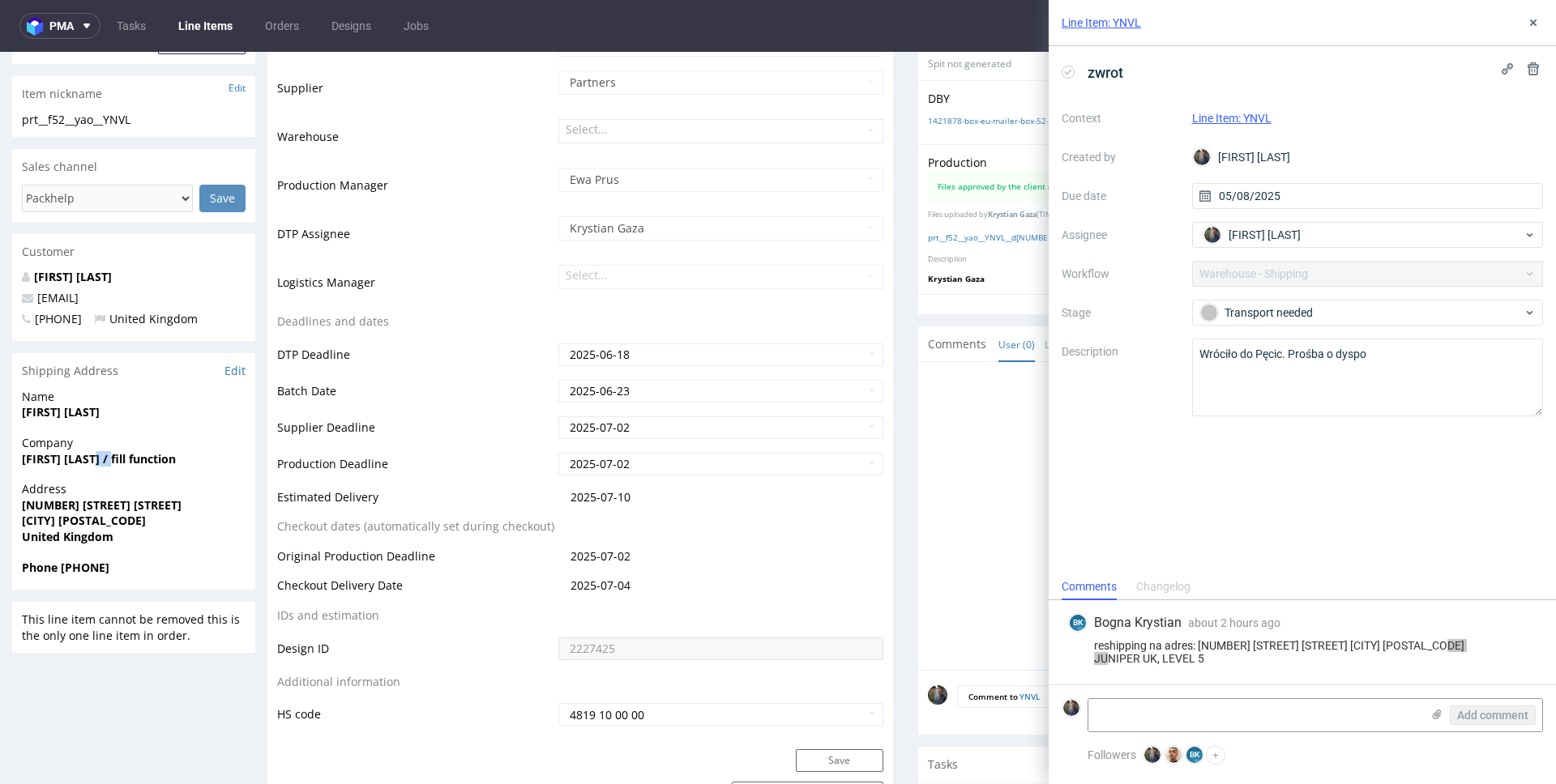 click on "connie yao / fill function" at bounding box center (99, 458) 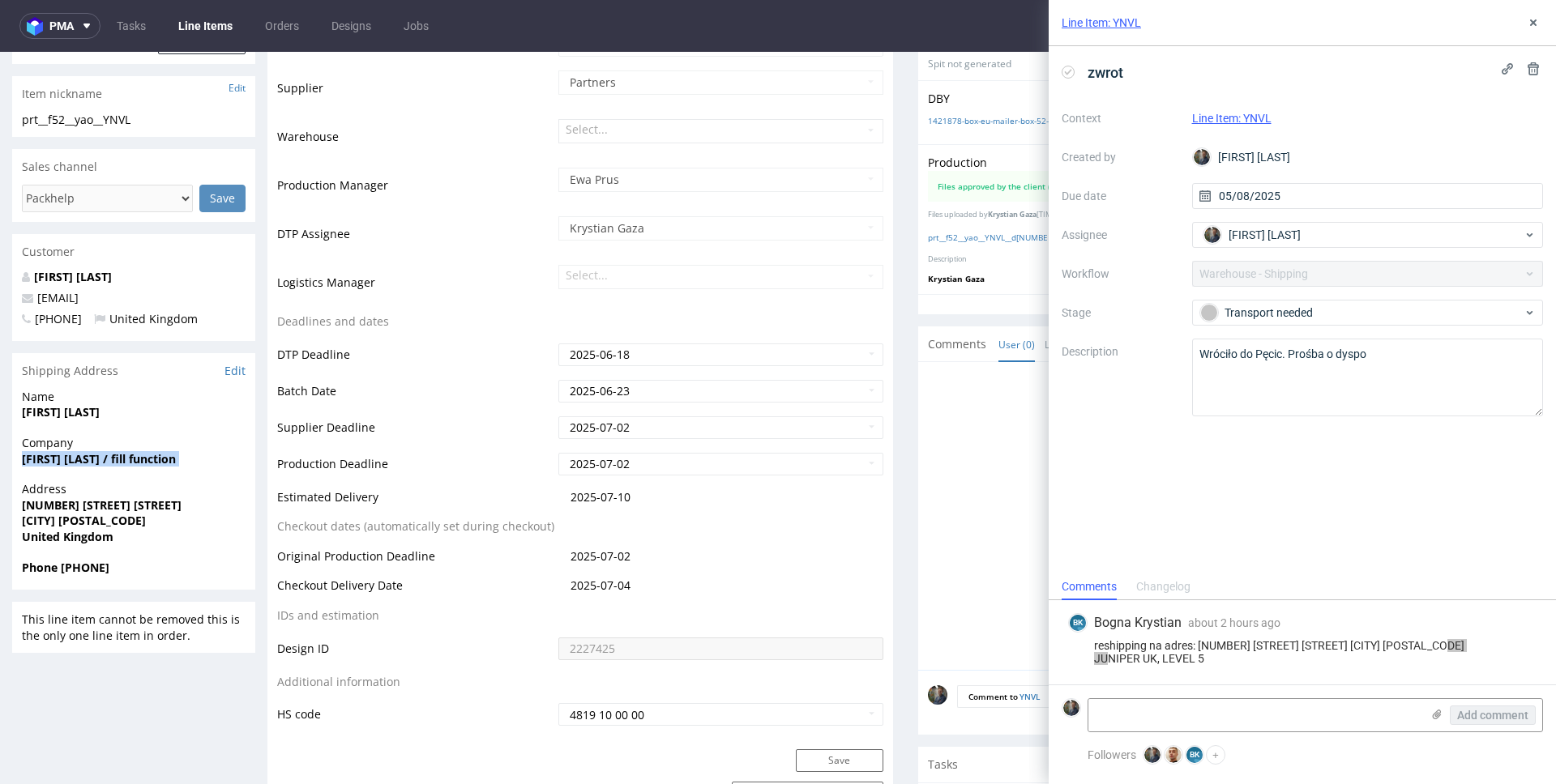click on "connie yao / fill function" at bounding box center [99, 458] 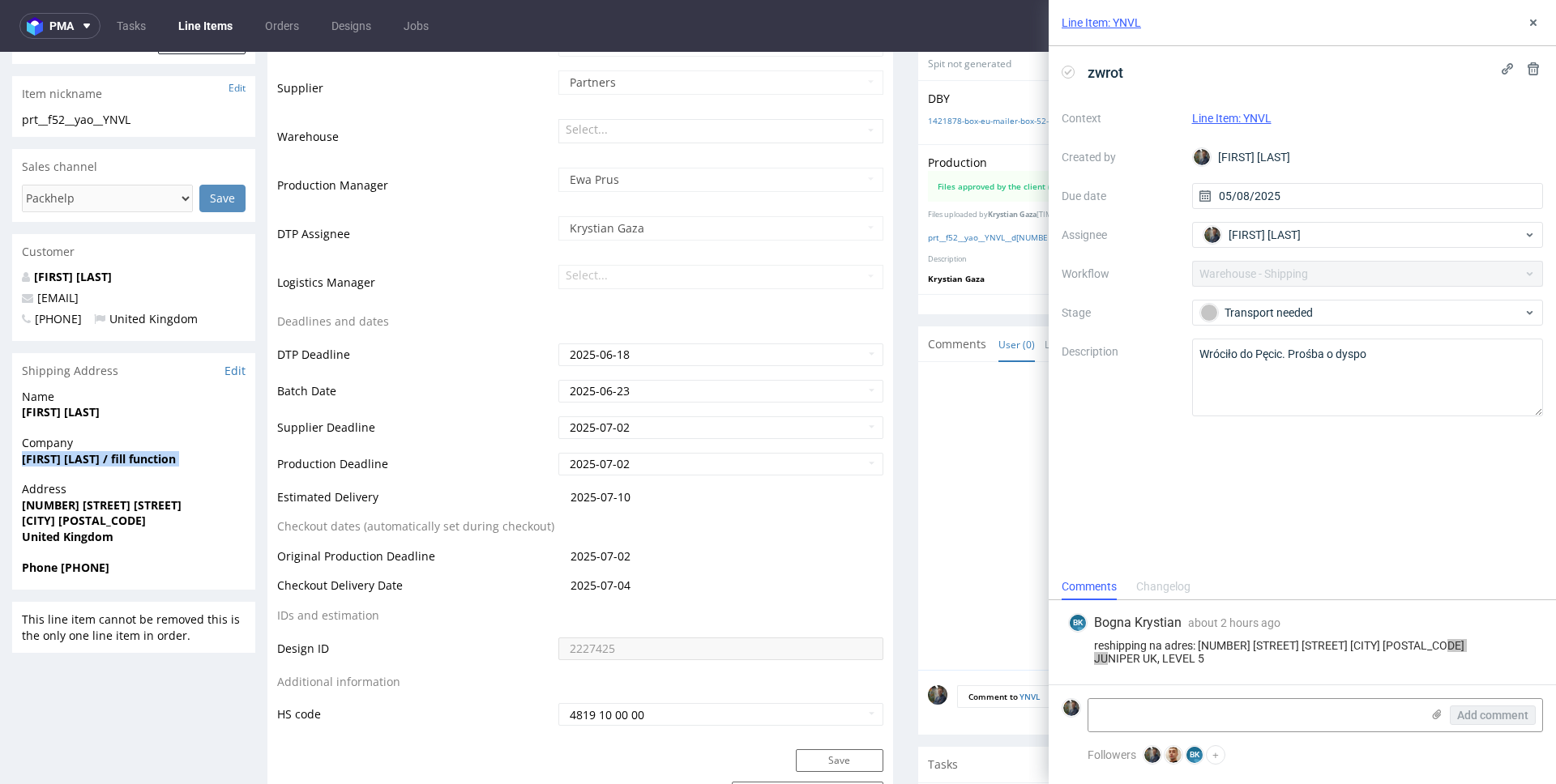 click on "Phone +447886352992" at bounding box center [66, 567] 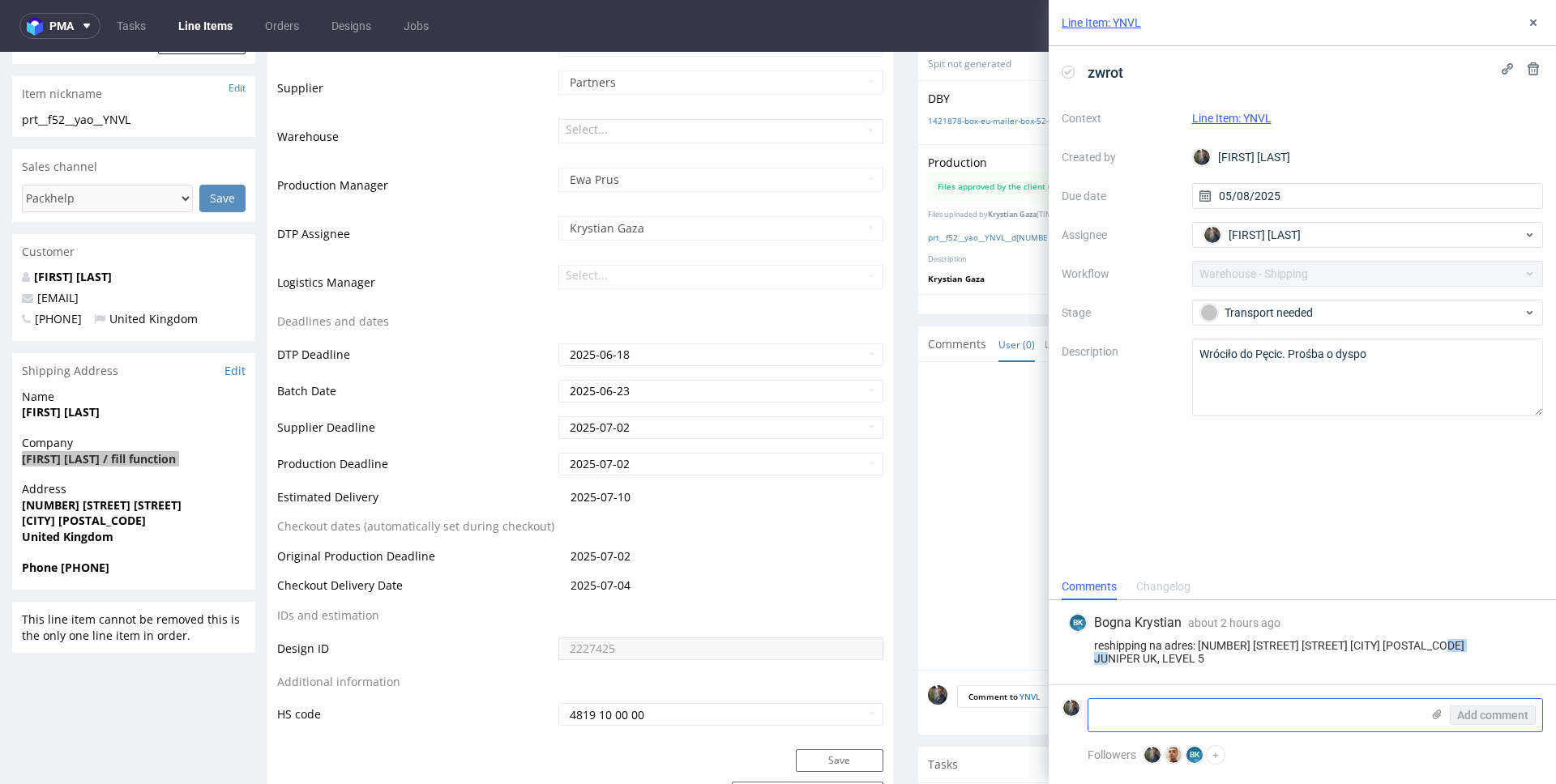 click at bounding box center [1255, 715] 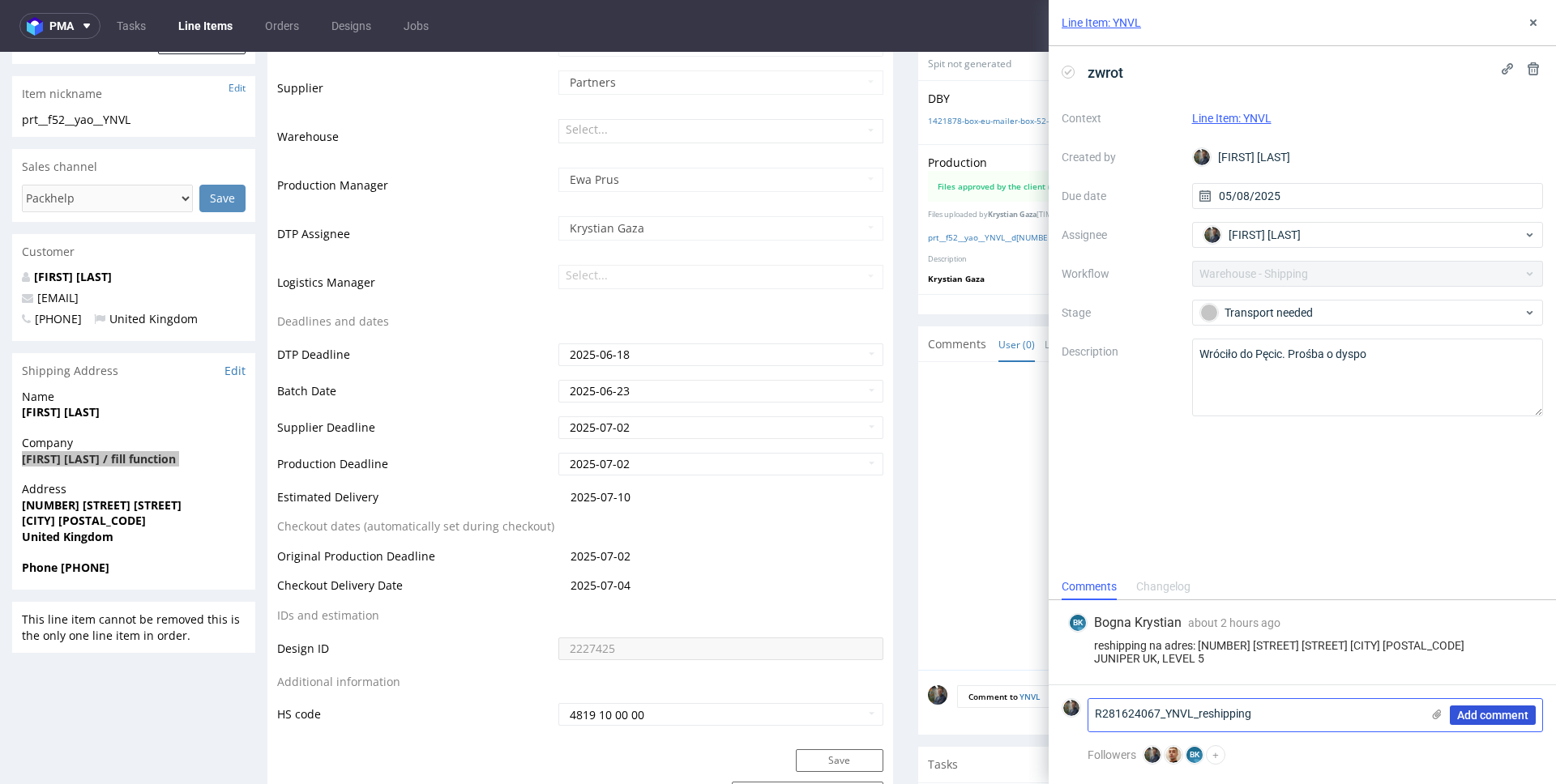 type on "R281624067_YNVL_reshipping" 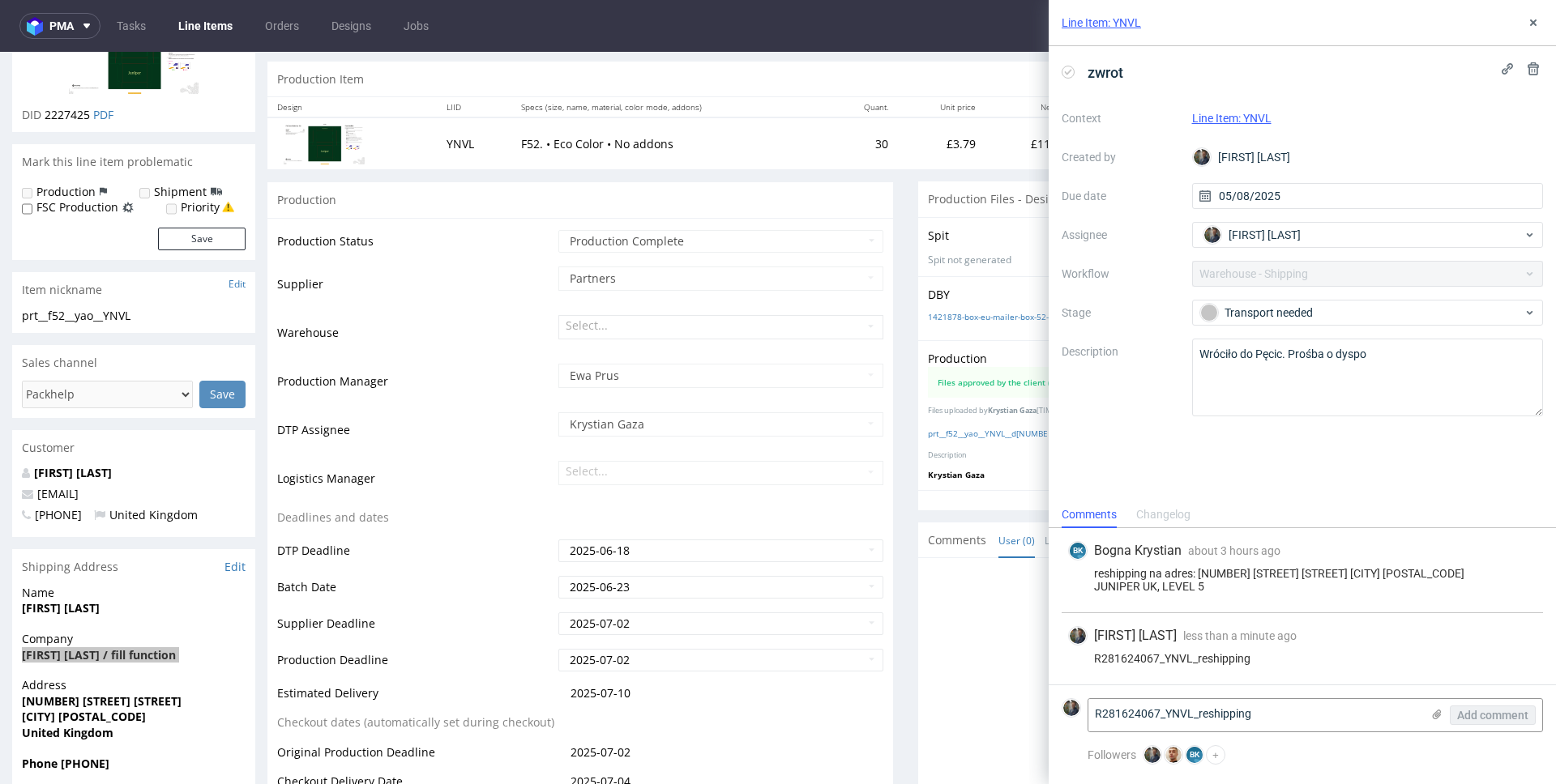 scroll, scrollTop: 0, scrollLeft: 0, axis: both 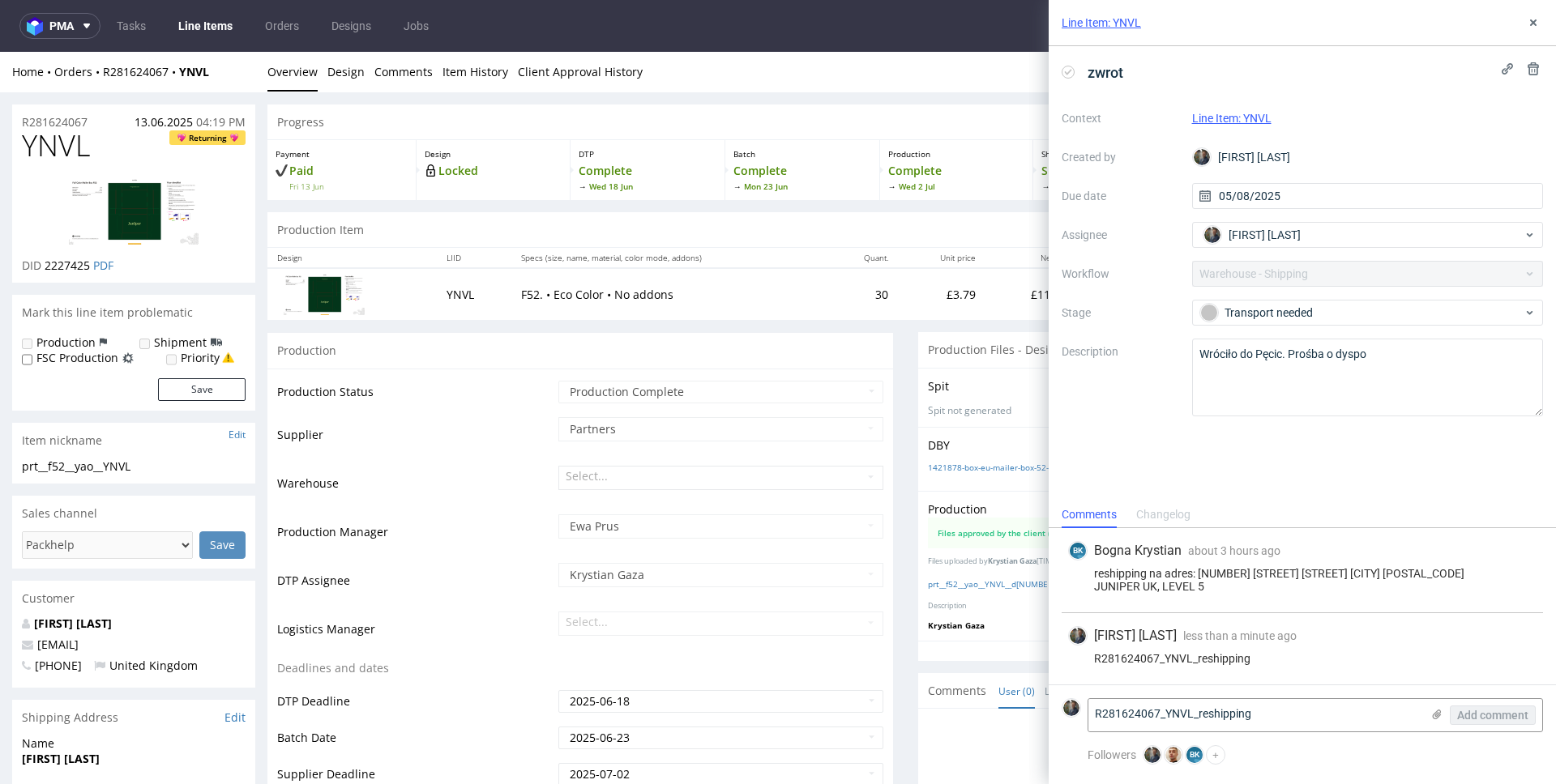 click on "Home Orders R281624067 YNVL" at bounding box center (134, 72) 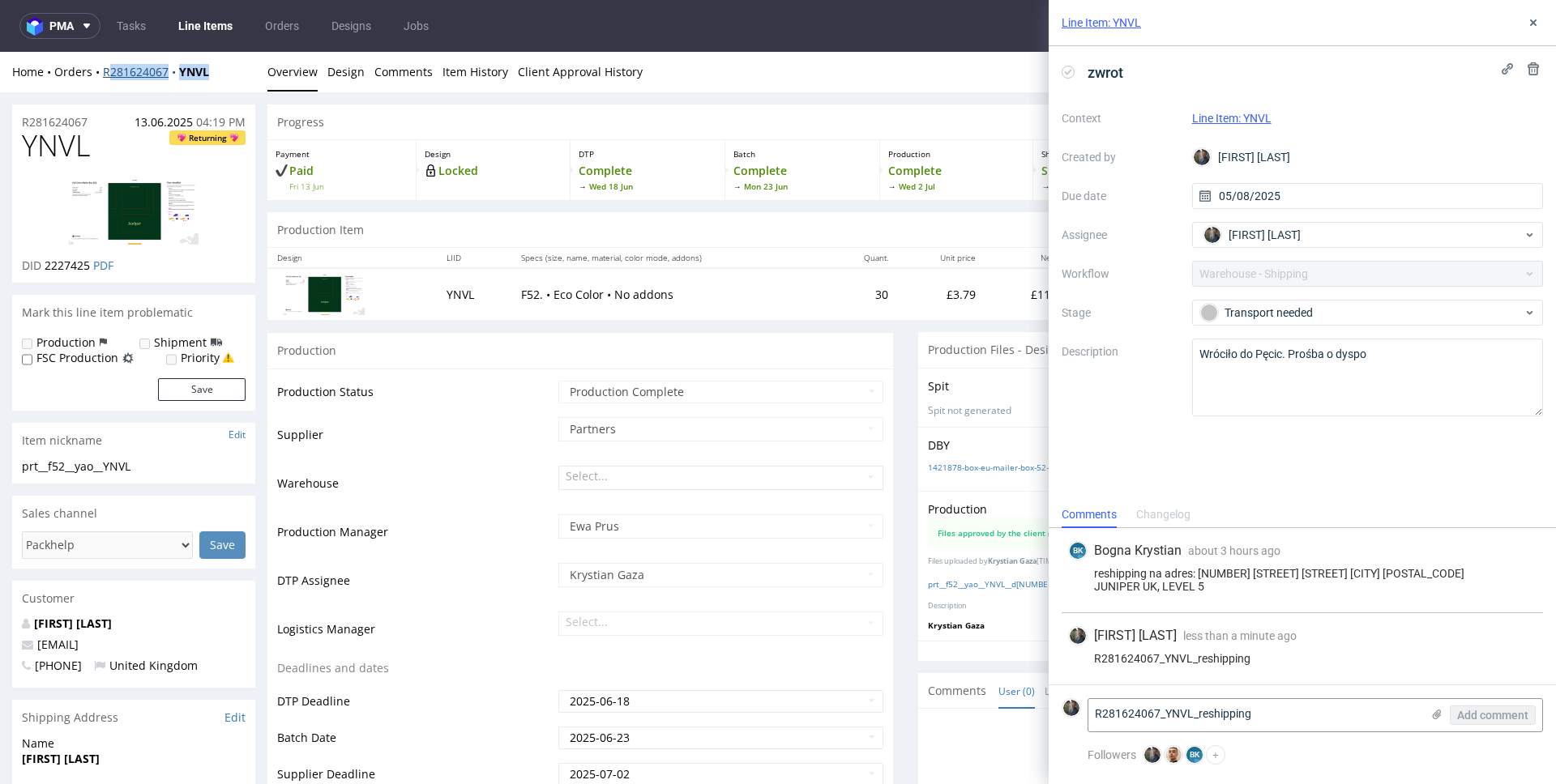 drag, startPoint x: 237, startPoint y: 75, endPoint x: 106, endPoint y: 78, distance: 131.03435 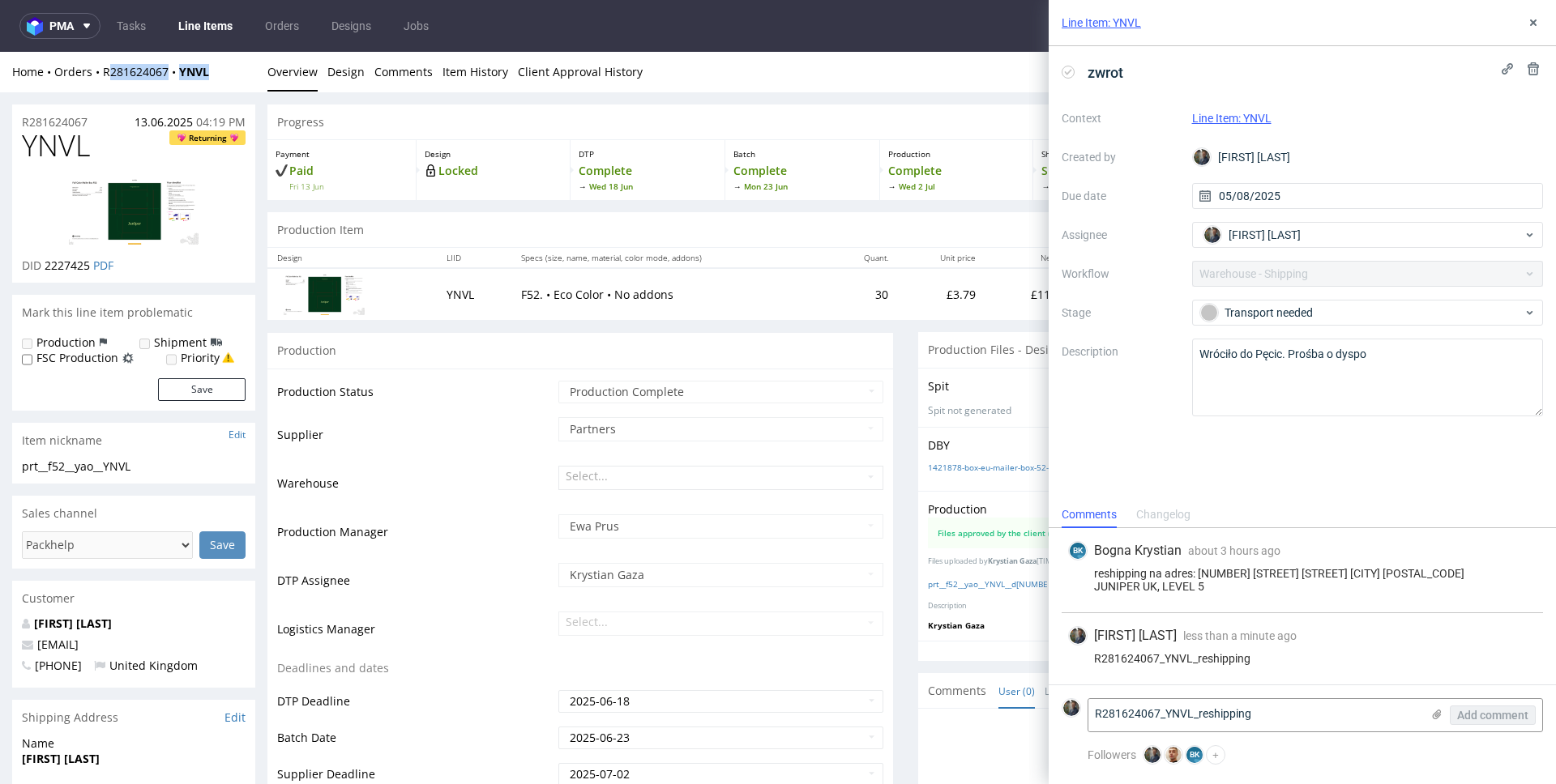 drag, startPoint x: 232, startPoint y: 75, endPoint x: 216, endPoint y: 75, distance: 16 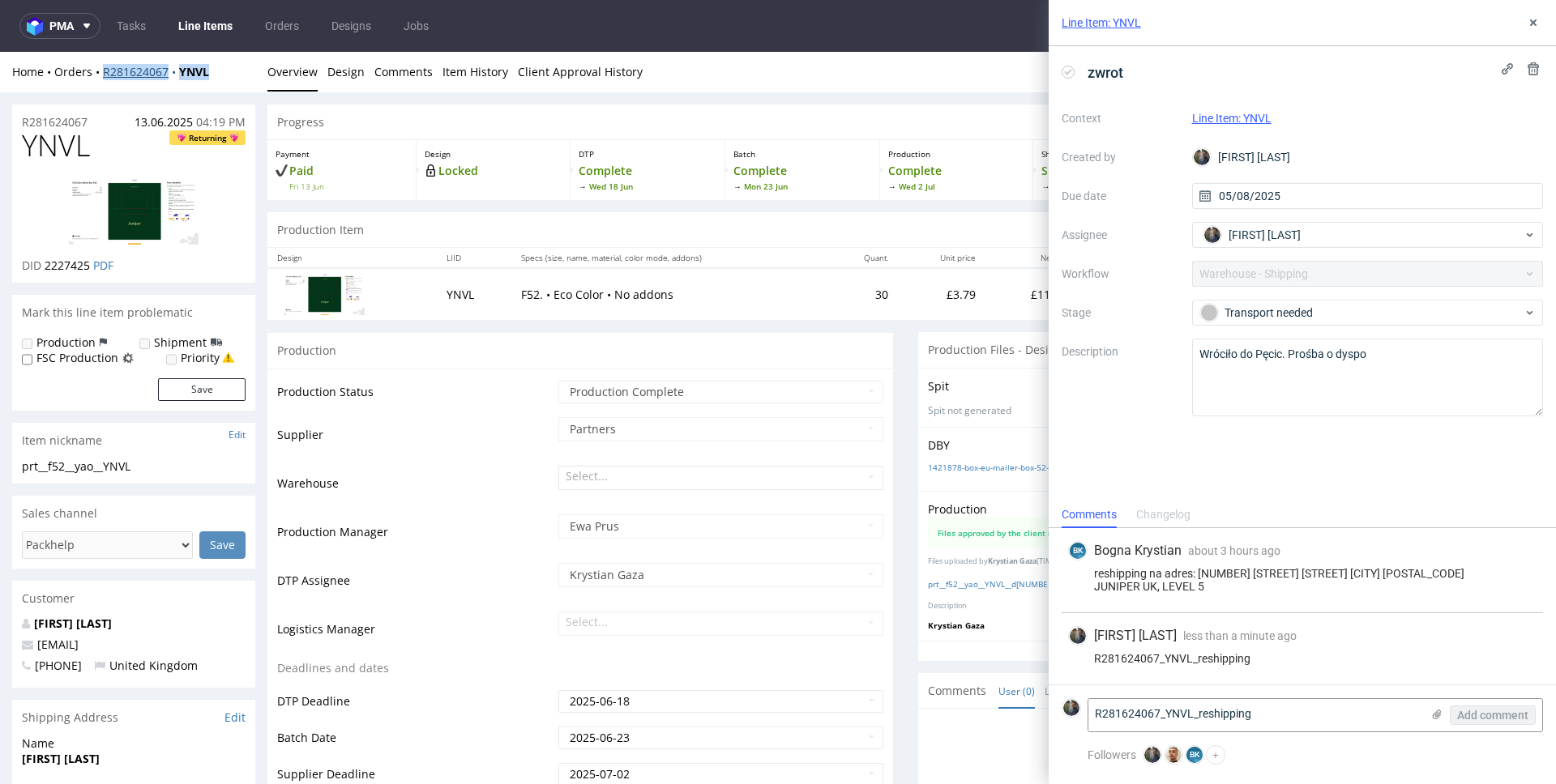 drag, startPoint x: 224, startPoint y: 75, endPoint x: 105, endPoint y: 77, distance: 119.0168 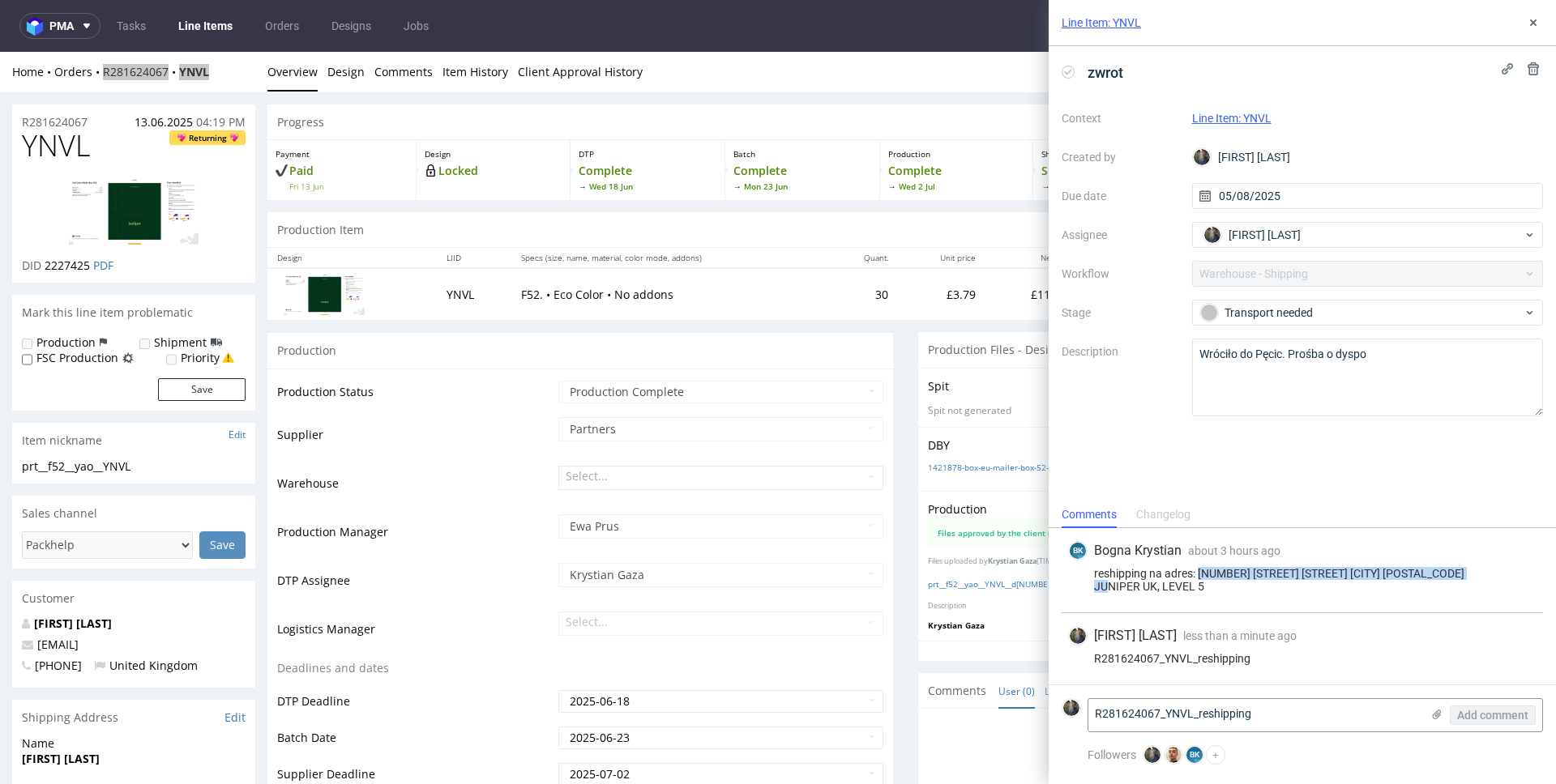 drag, startPoint x: 1212, startPoint y: 586, endPoint x: 1199, endPoint y: 576, distance: 16.401219 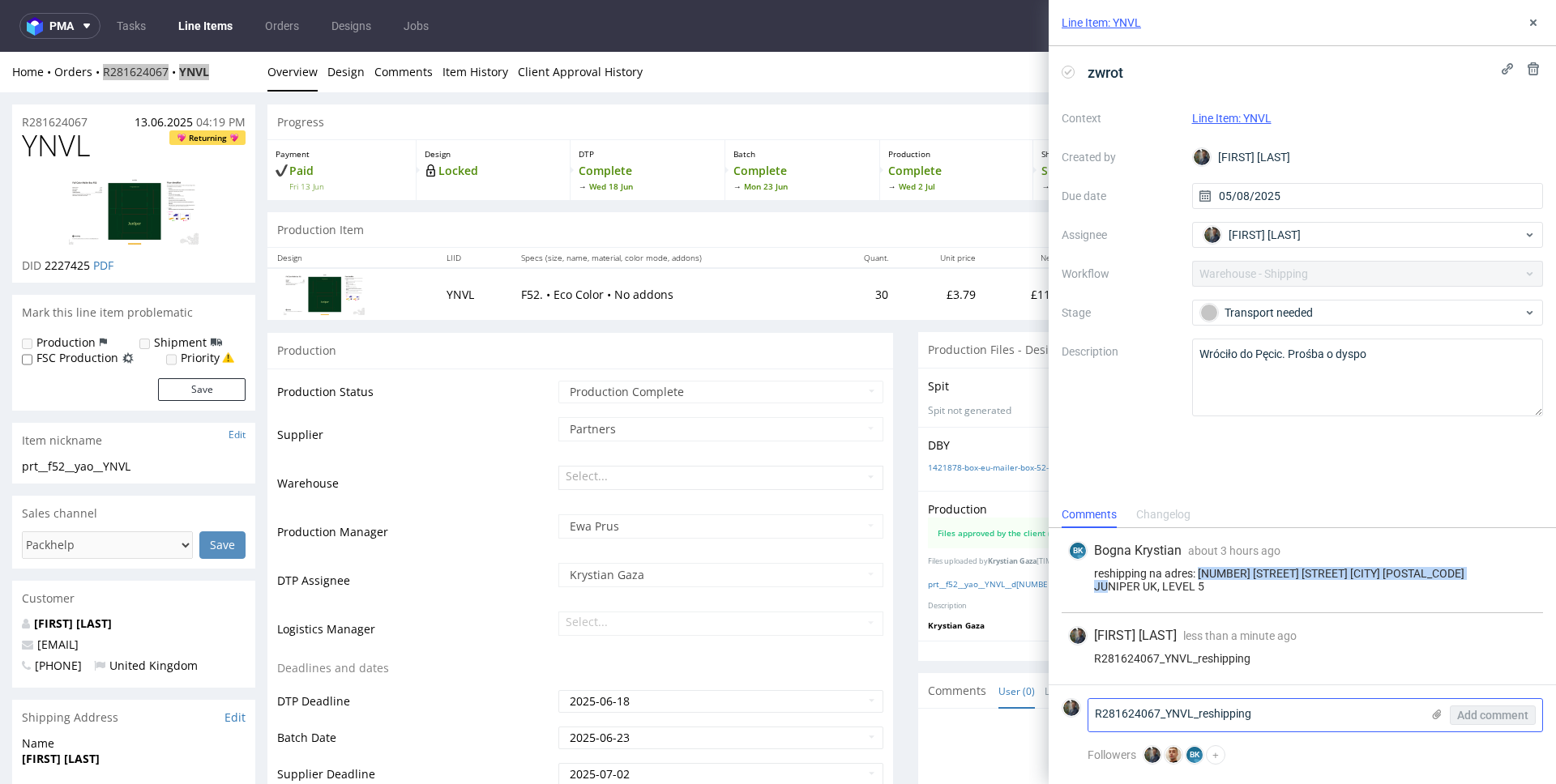 copy on "196 OLD STREET LONDON EC1V 9FR
JUNIPER UK, LEVEL 5" 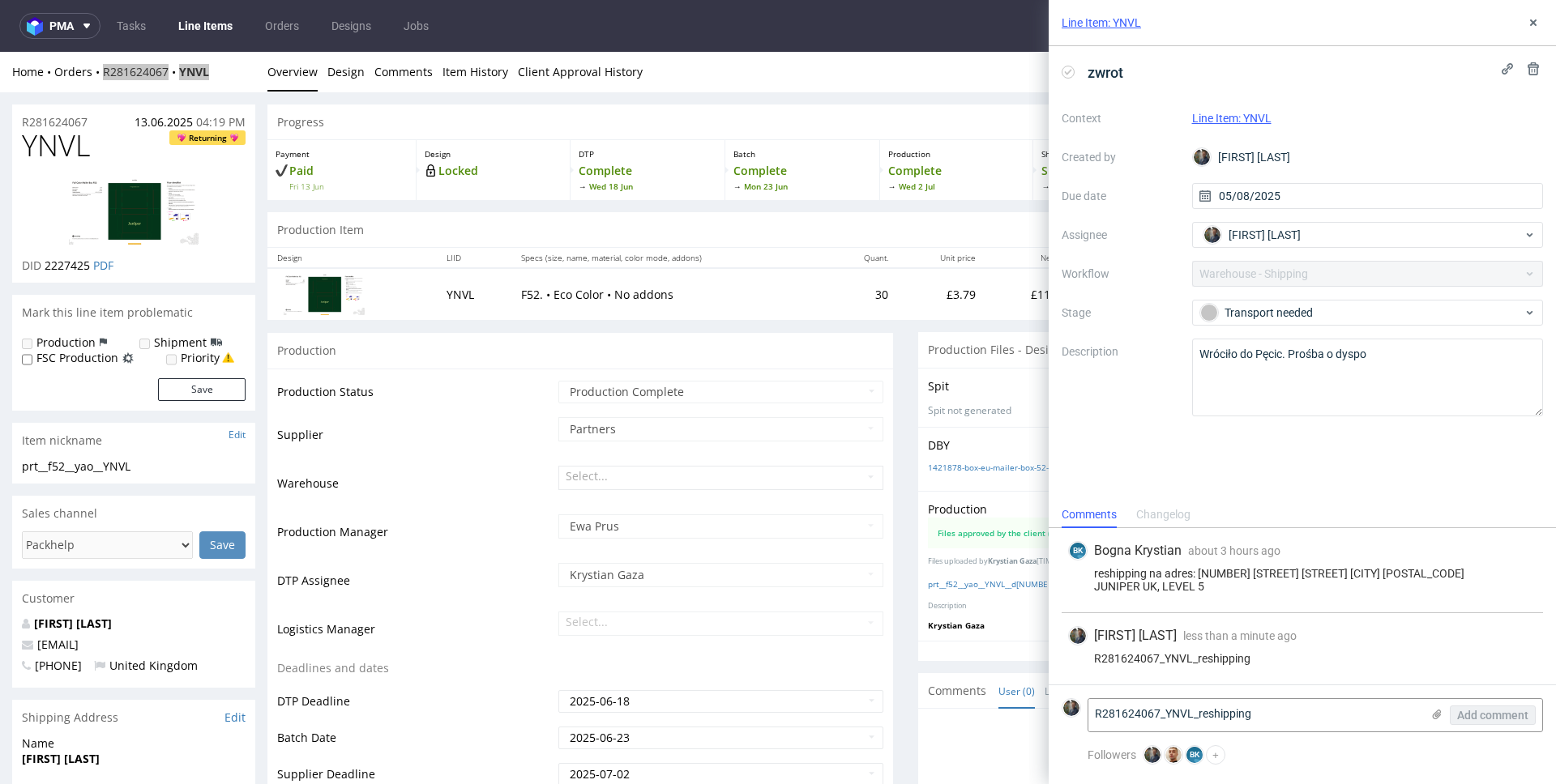 click on "R281624067_YNVL_reshipping" at bounding box center (1302, 658) 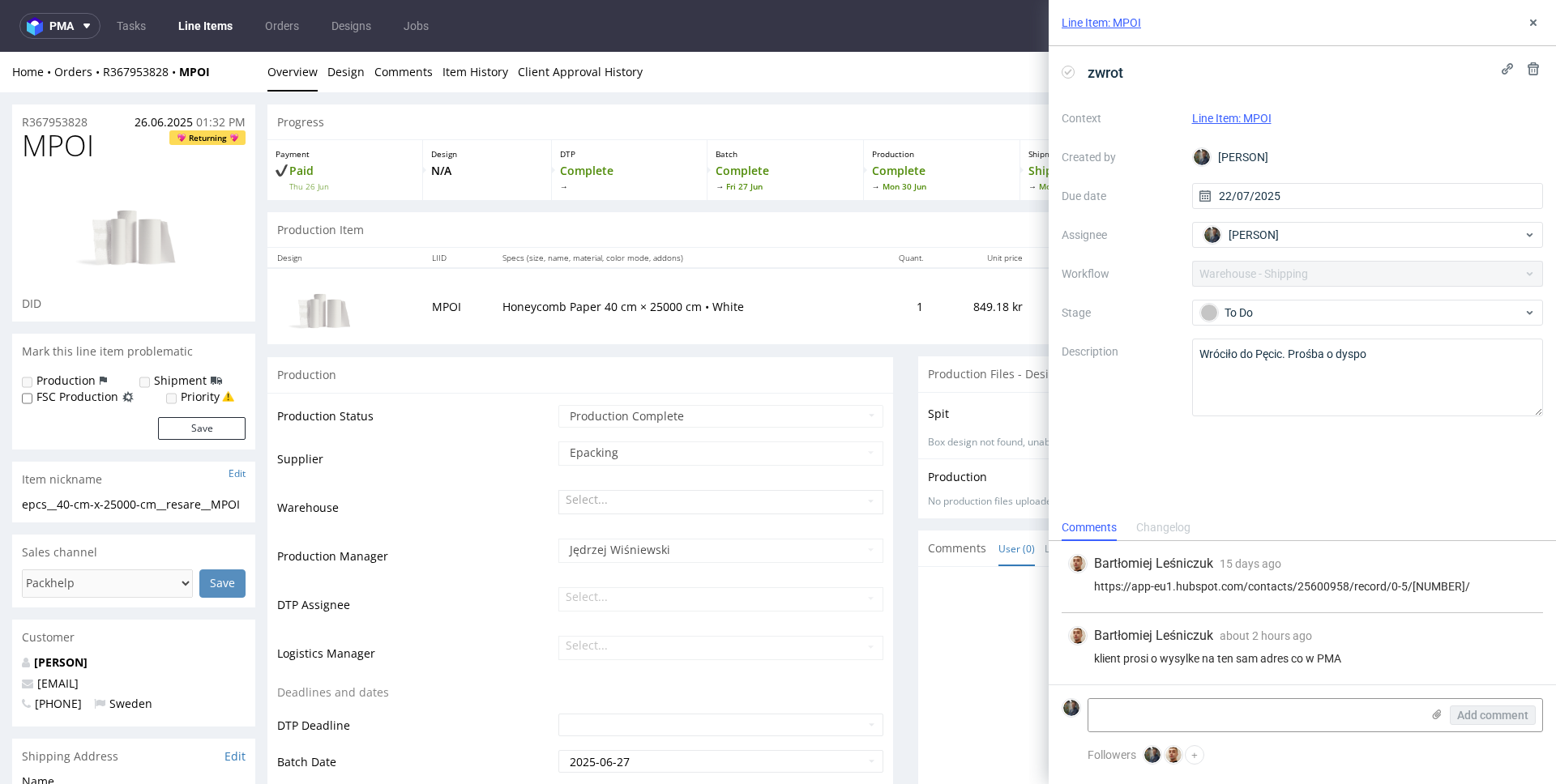 scroll, scrollTop: 0, scrollLeft: 0, axis: both 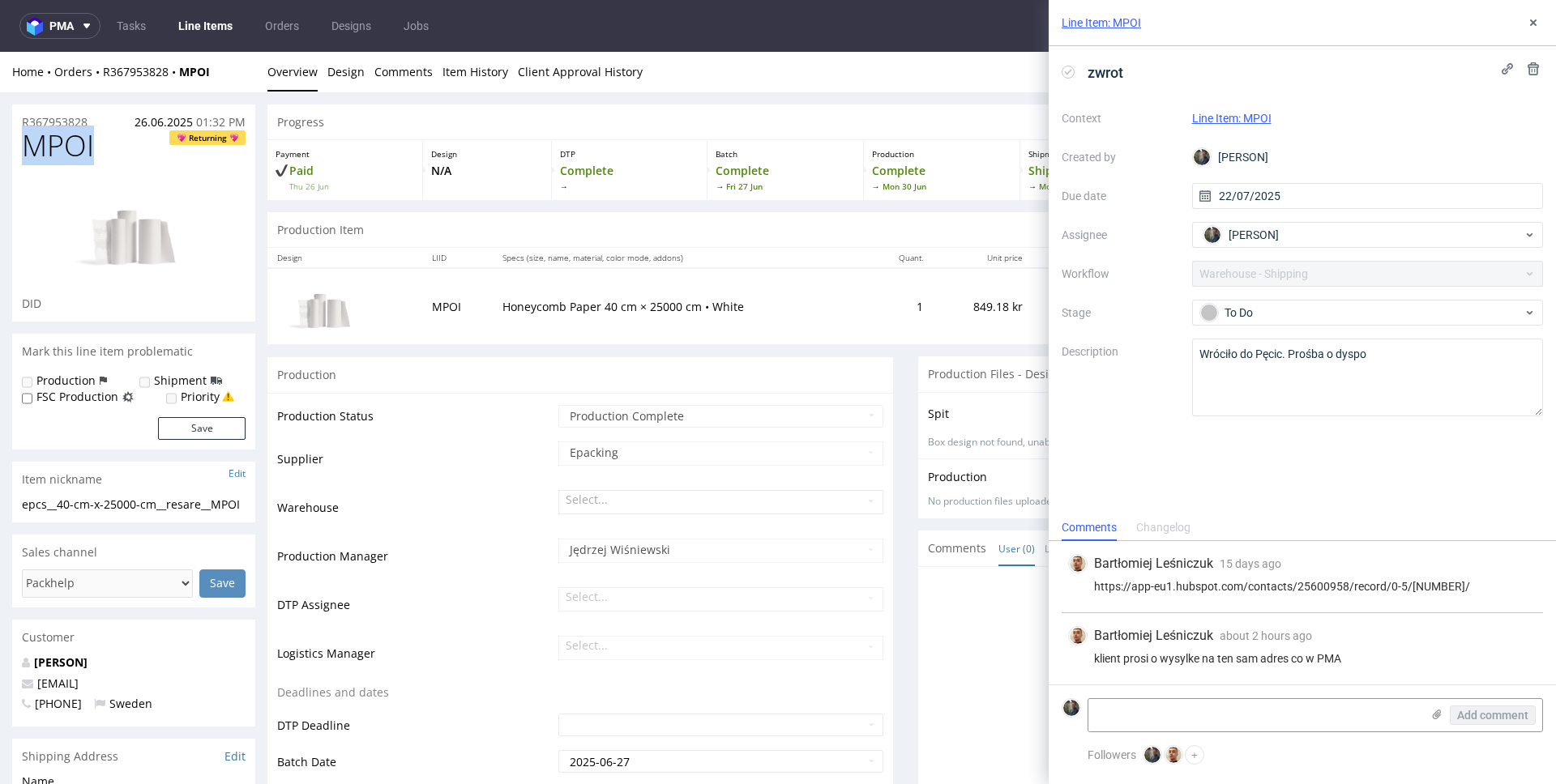 click on "MPOI" at bounding box center (58, 146) 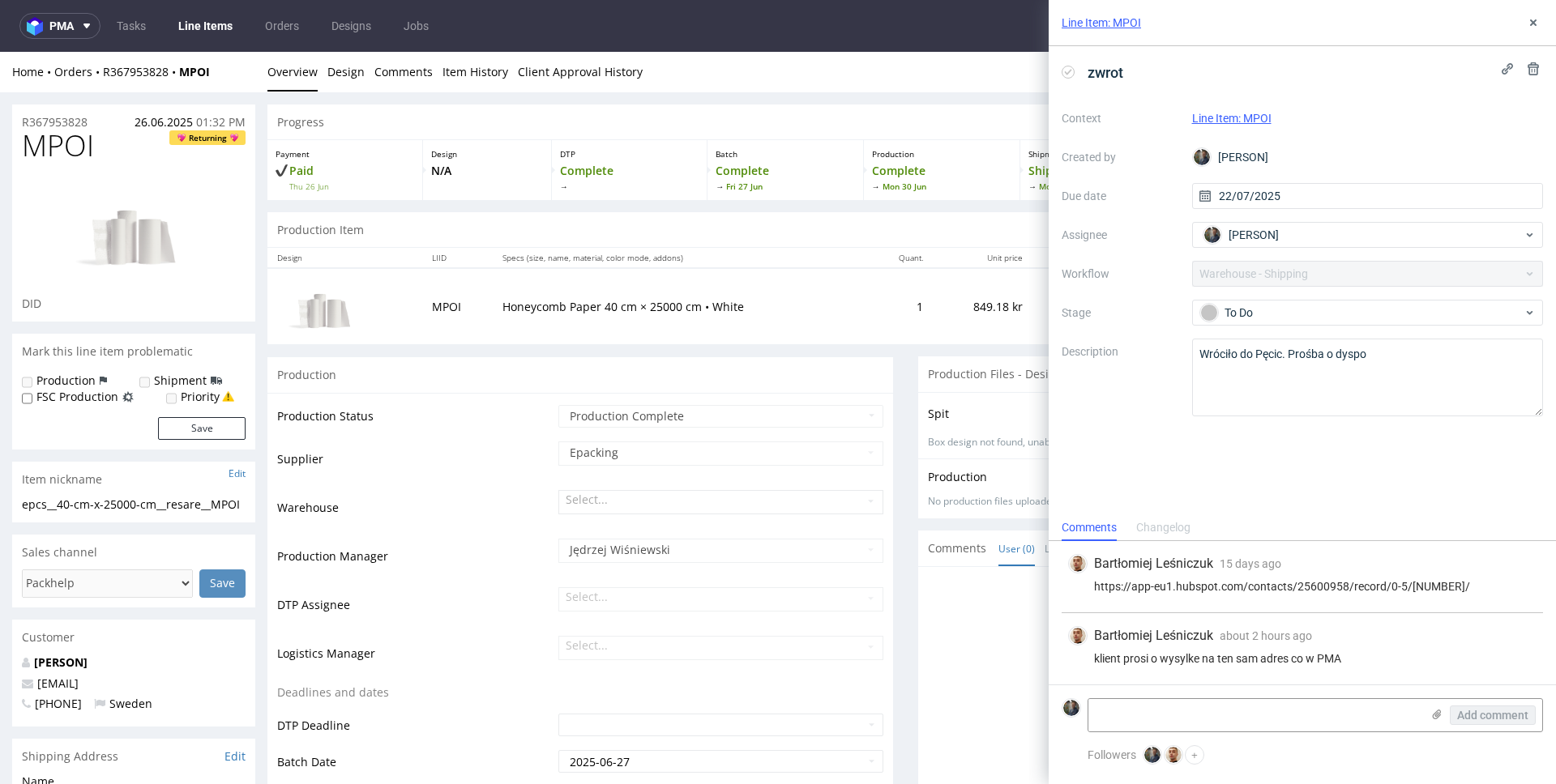 click on "Home Orders R367953828 MPOI" at bounding box center [134, 72] 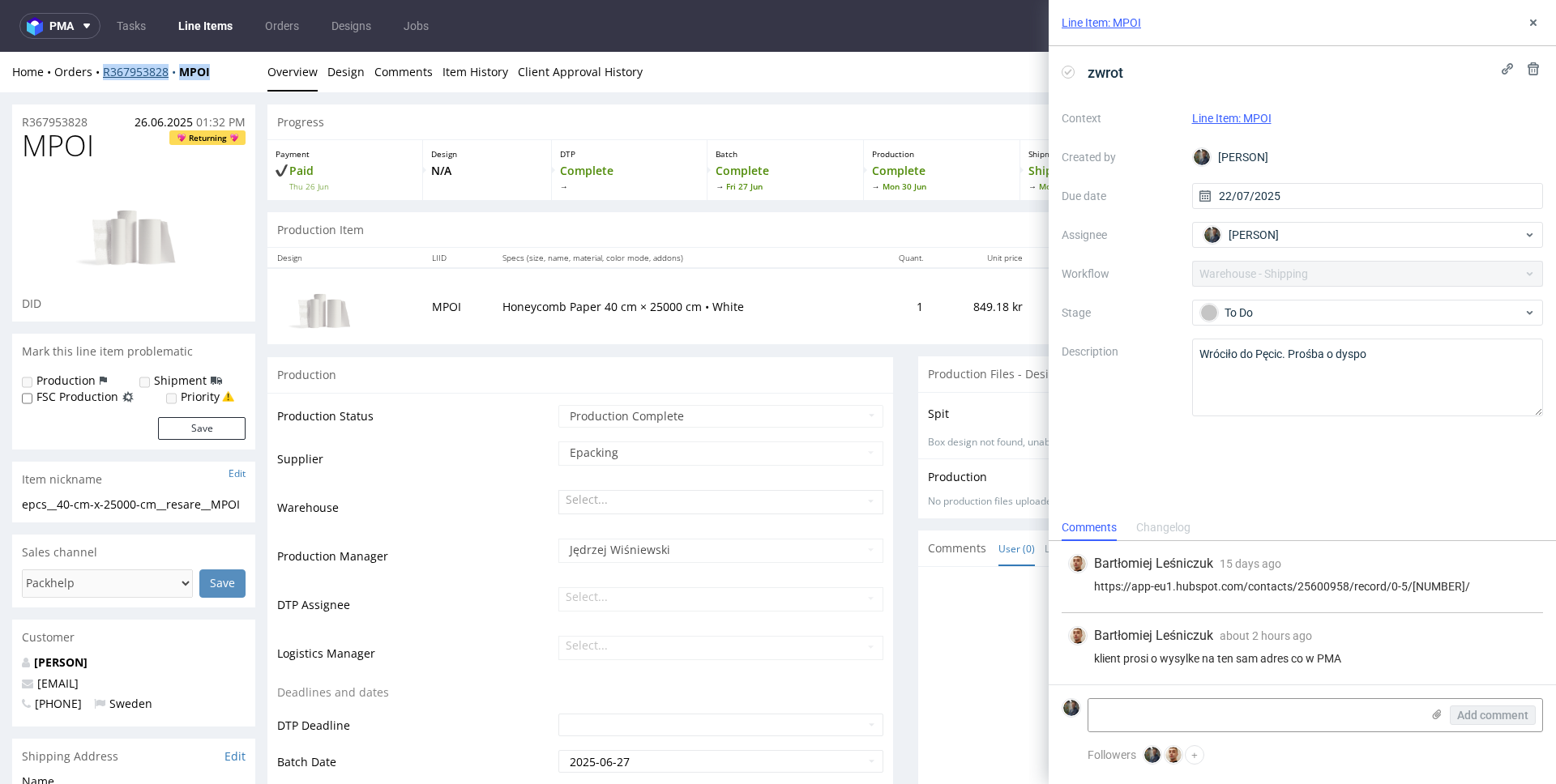 drag, startPoint x: 233, startPoint y: 72, endPoint x: 104, endPoint y: 74, distance: 129.0155 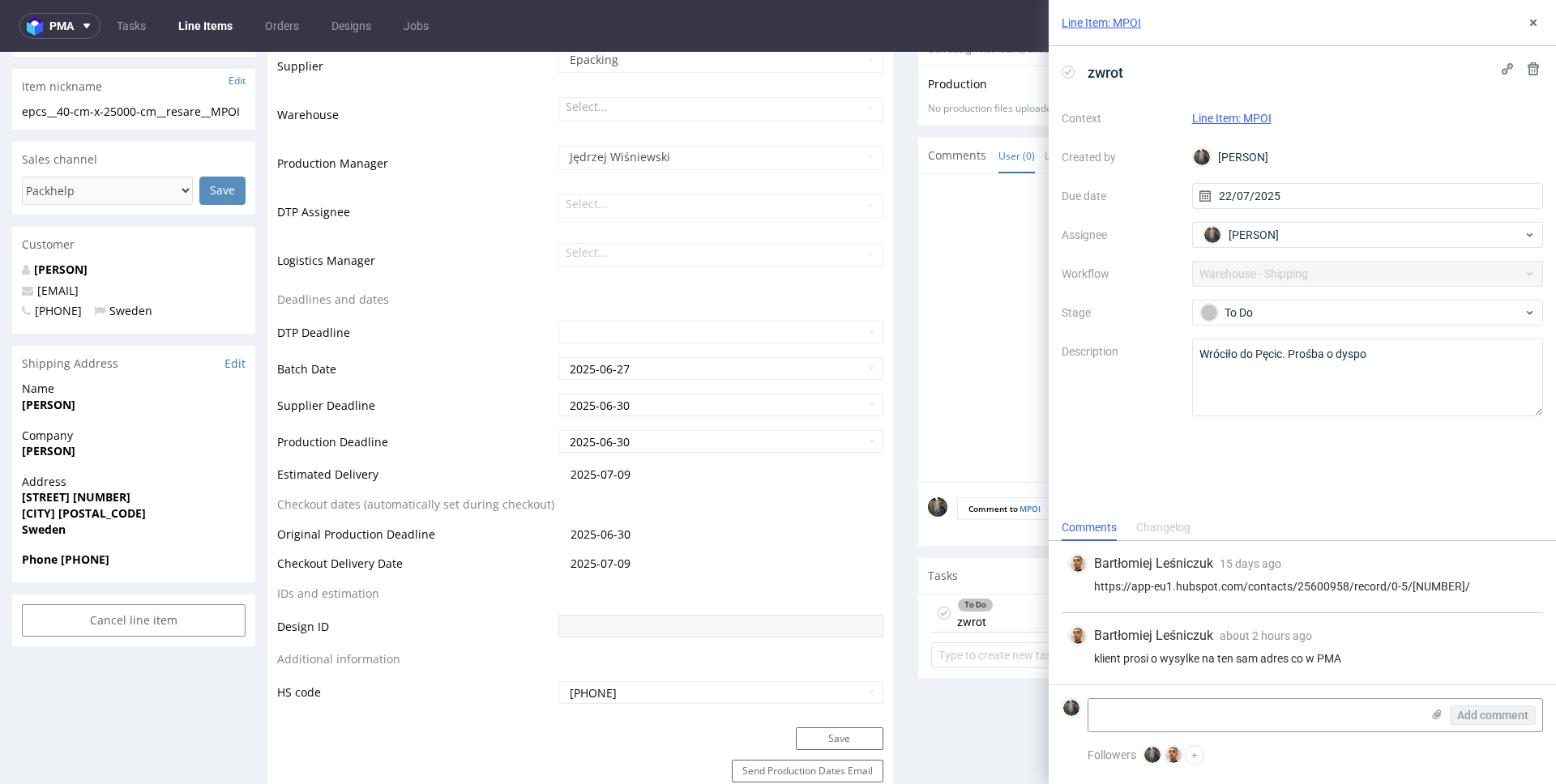 scroll, scrollTop: 394, scrollLeft: 0, axis: vertical 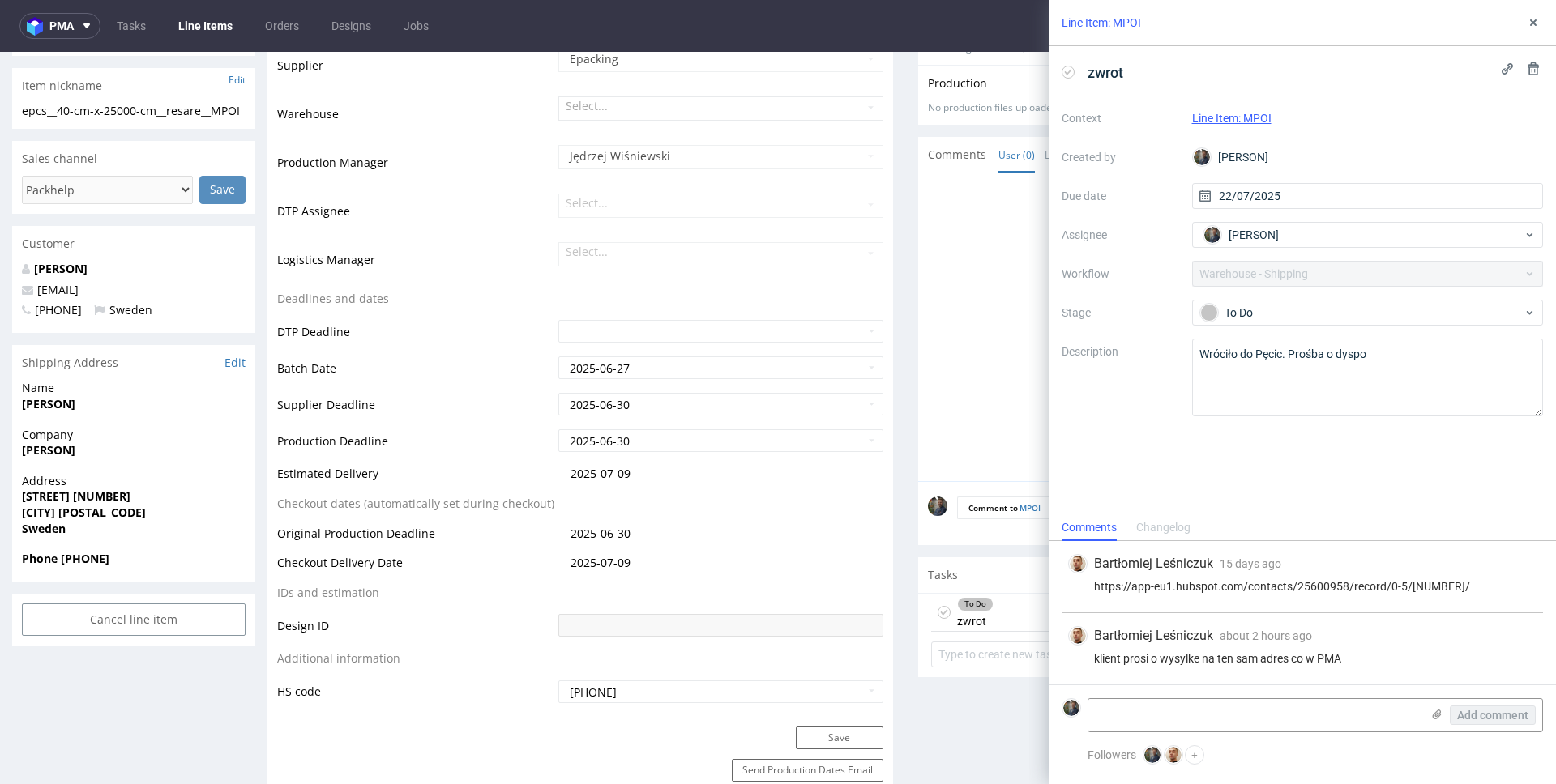 click on "Maria Resare" at bounding box center [49, 403] 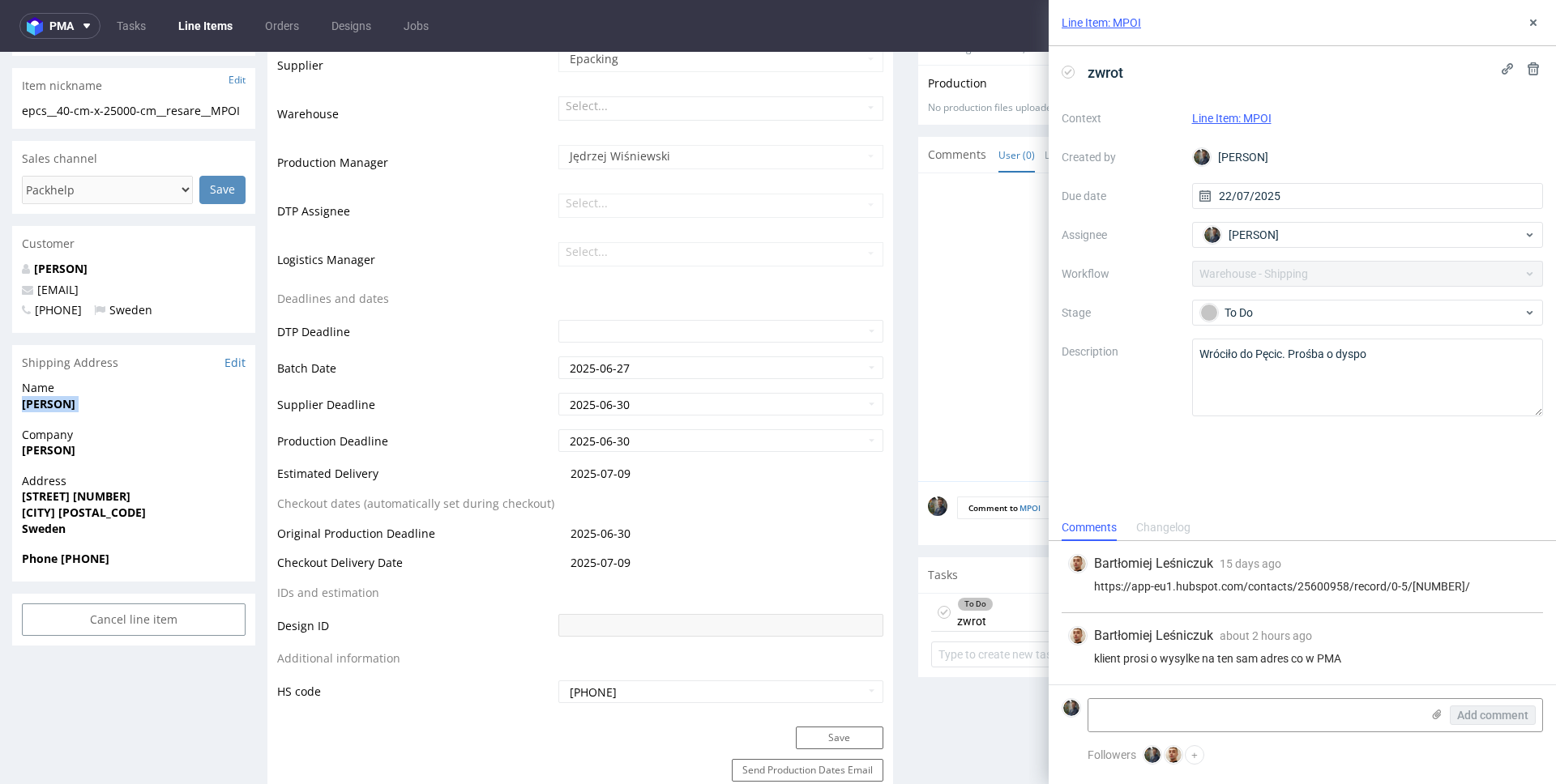 click on "Maria Resare" at bounding box center [49, 403] 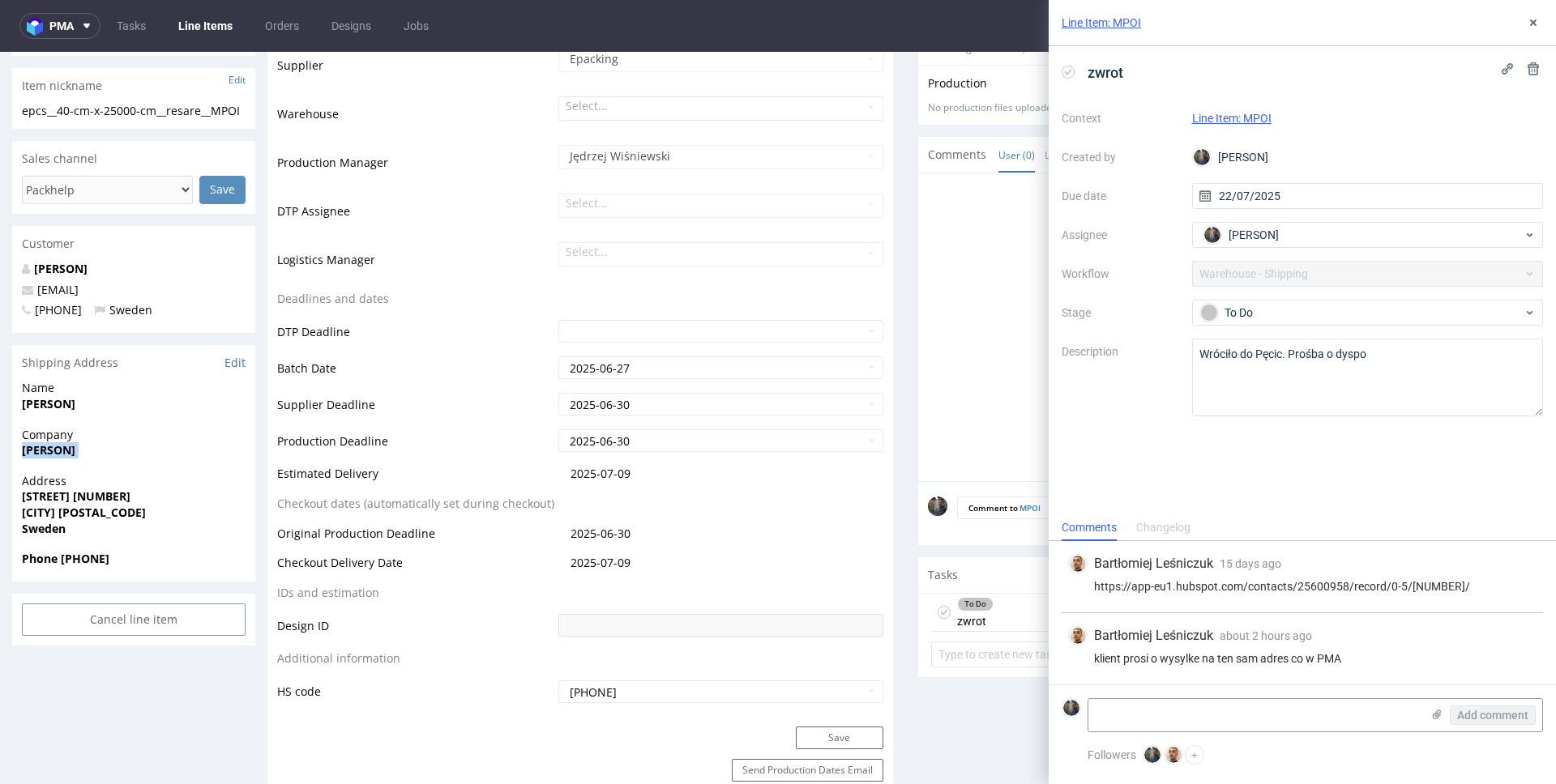 click on "Maria Resare" at bounding box center [49, 450] 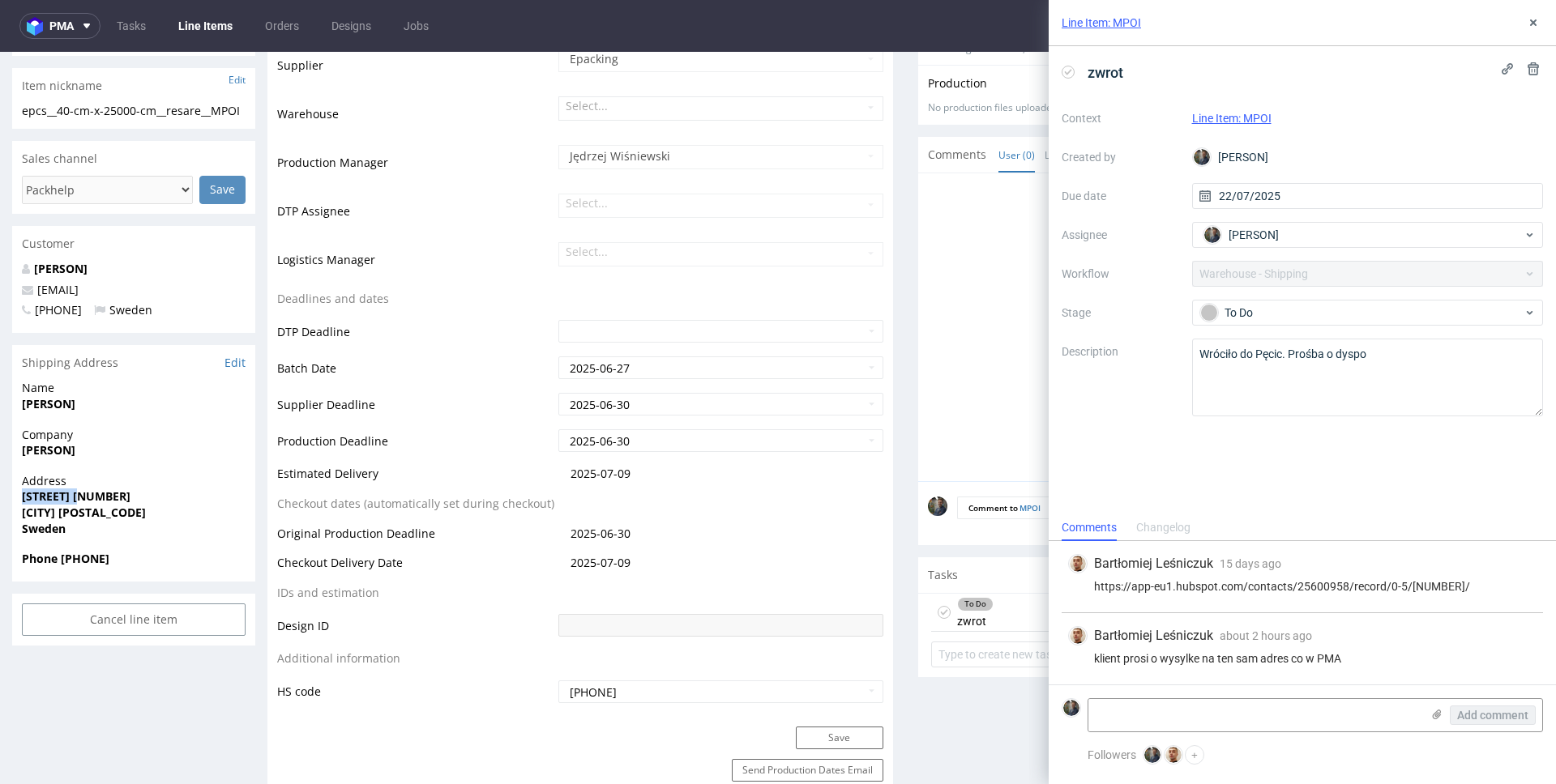 click on "Birkagatan 33" at bounding box center (76, 496) 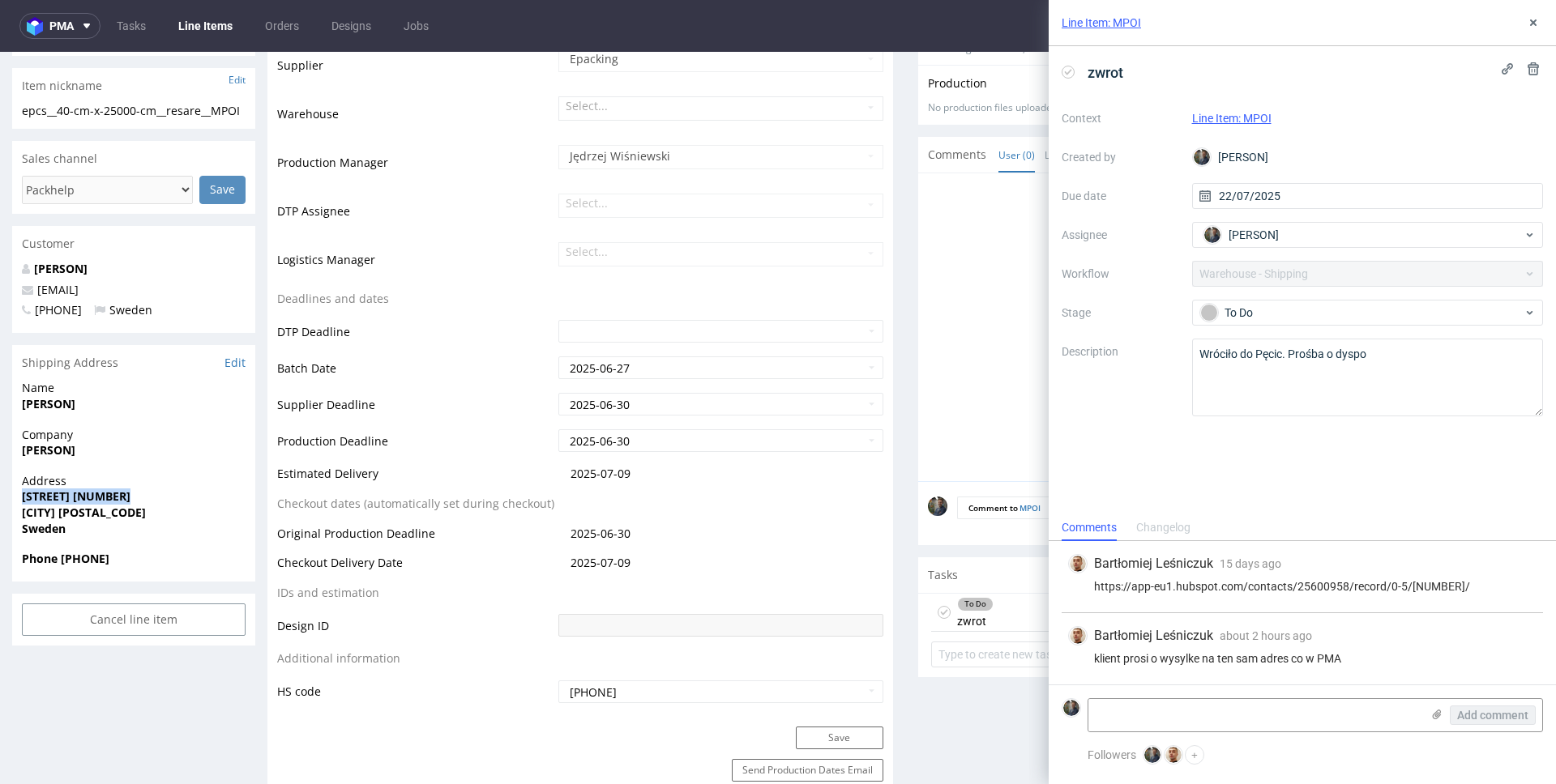 click on "Birkagatan 33" at bounding box center (76, 496) 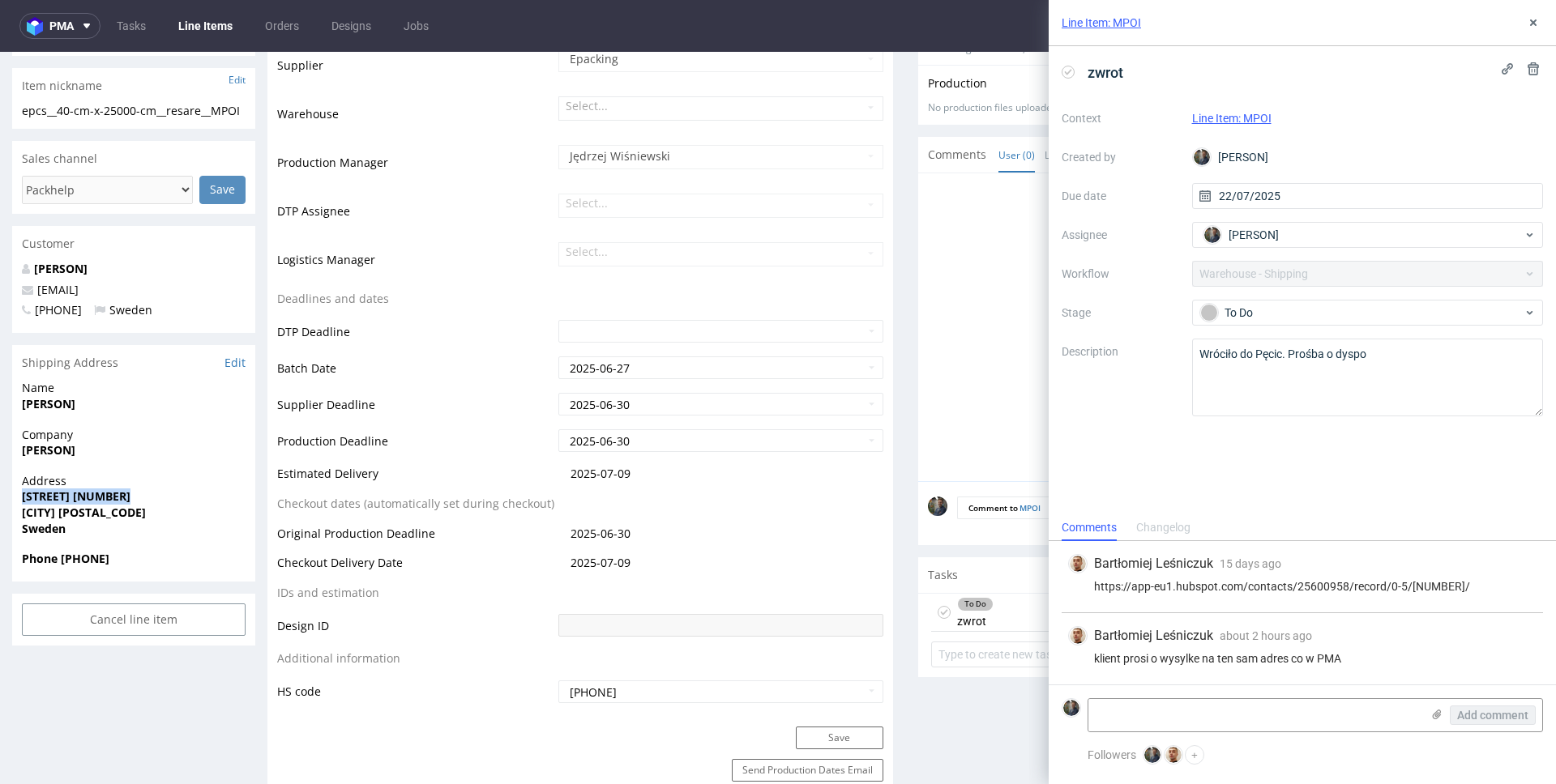 click on "Stockholm 11339" at bounding box center (83, 512) 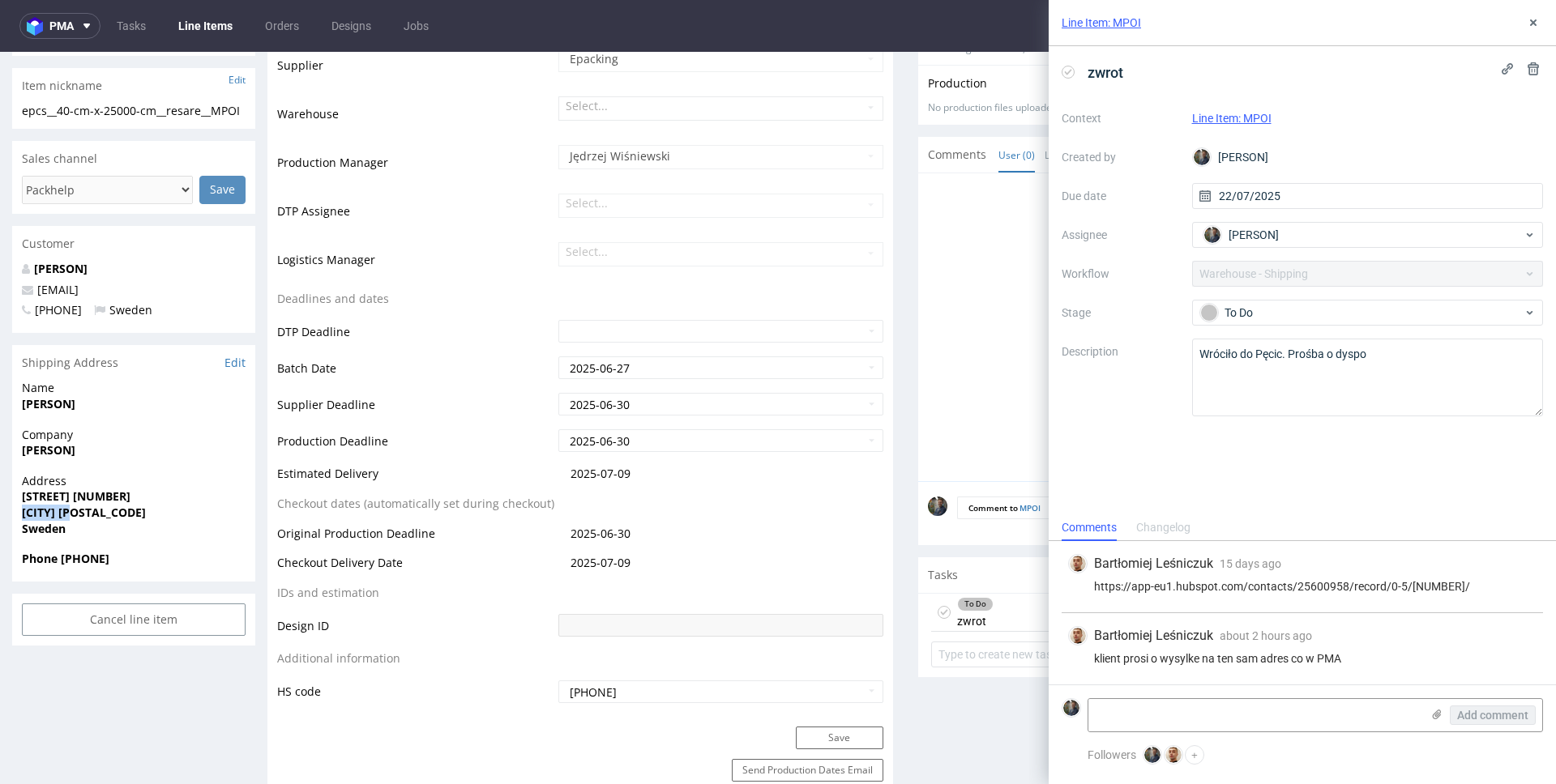 click on "Stockholm 11339" at bounding box center (83, 512) 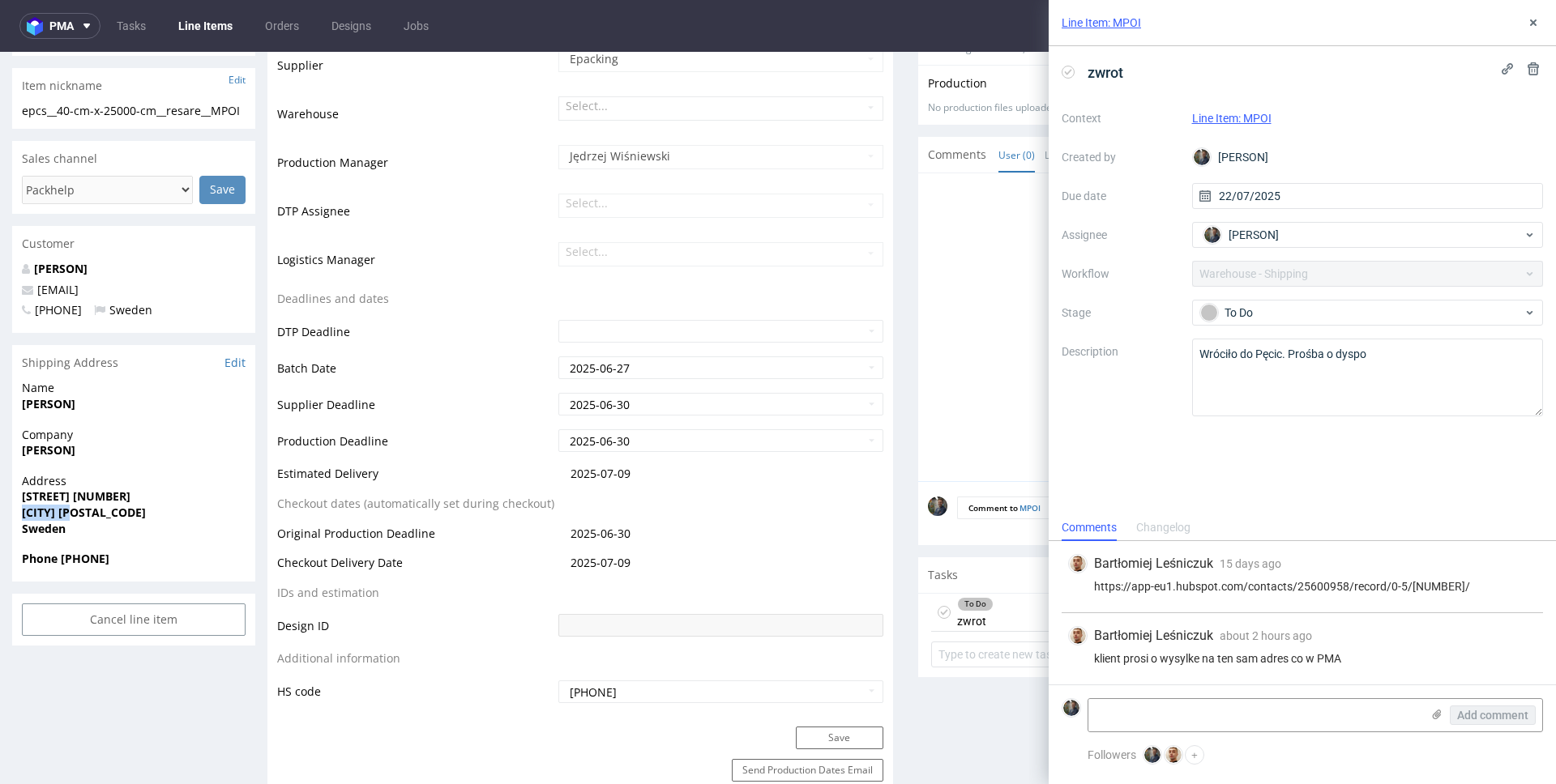 click on "Stockholm 11339" at bounding box center (83, 512) 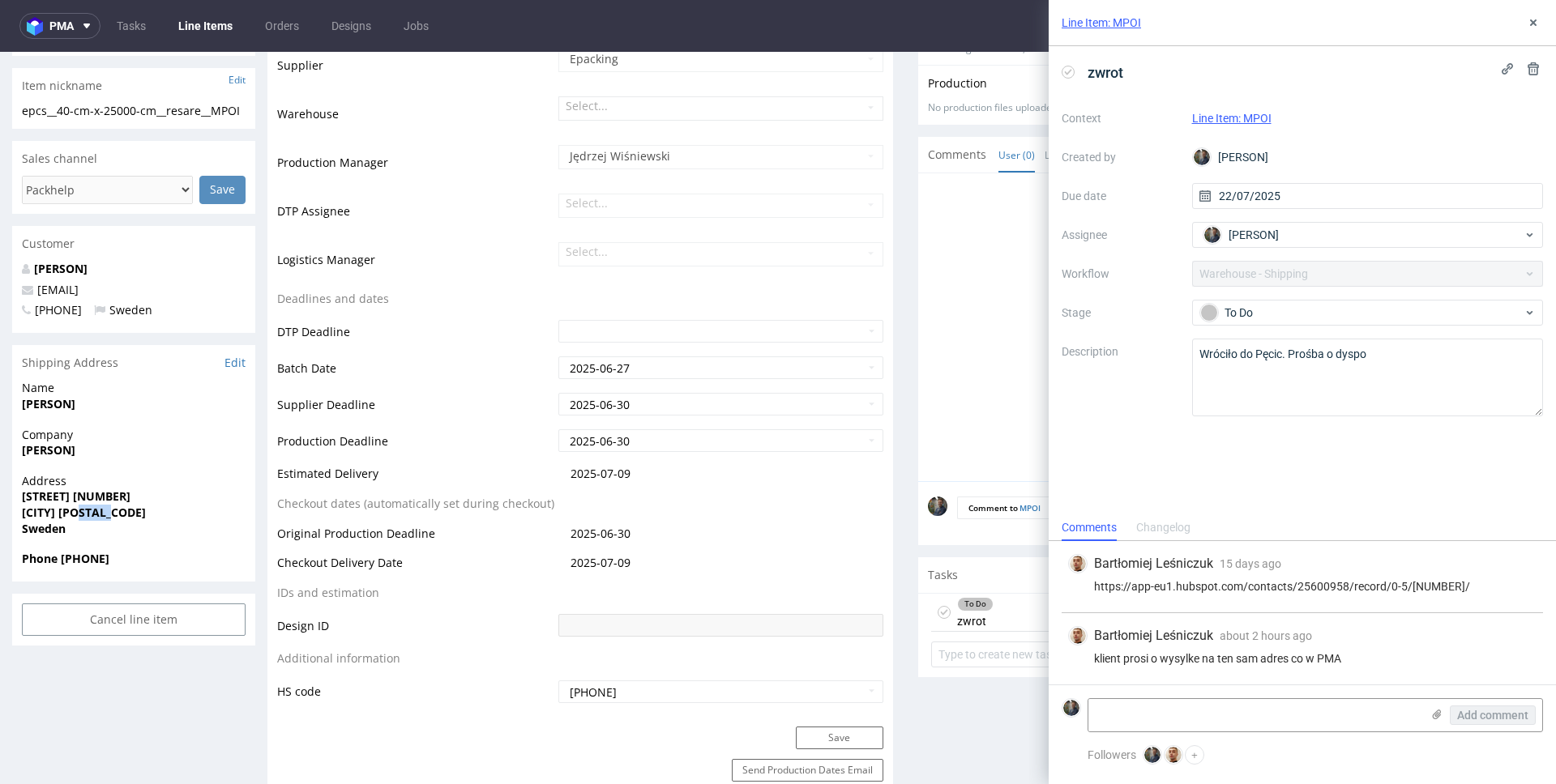 click on "Stockholm 11339" at bounding box center [83, 512] 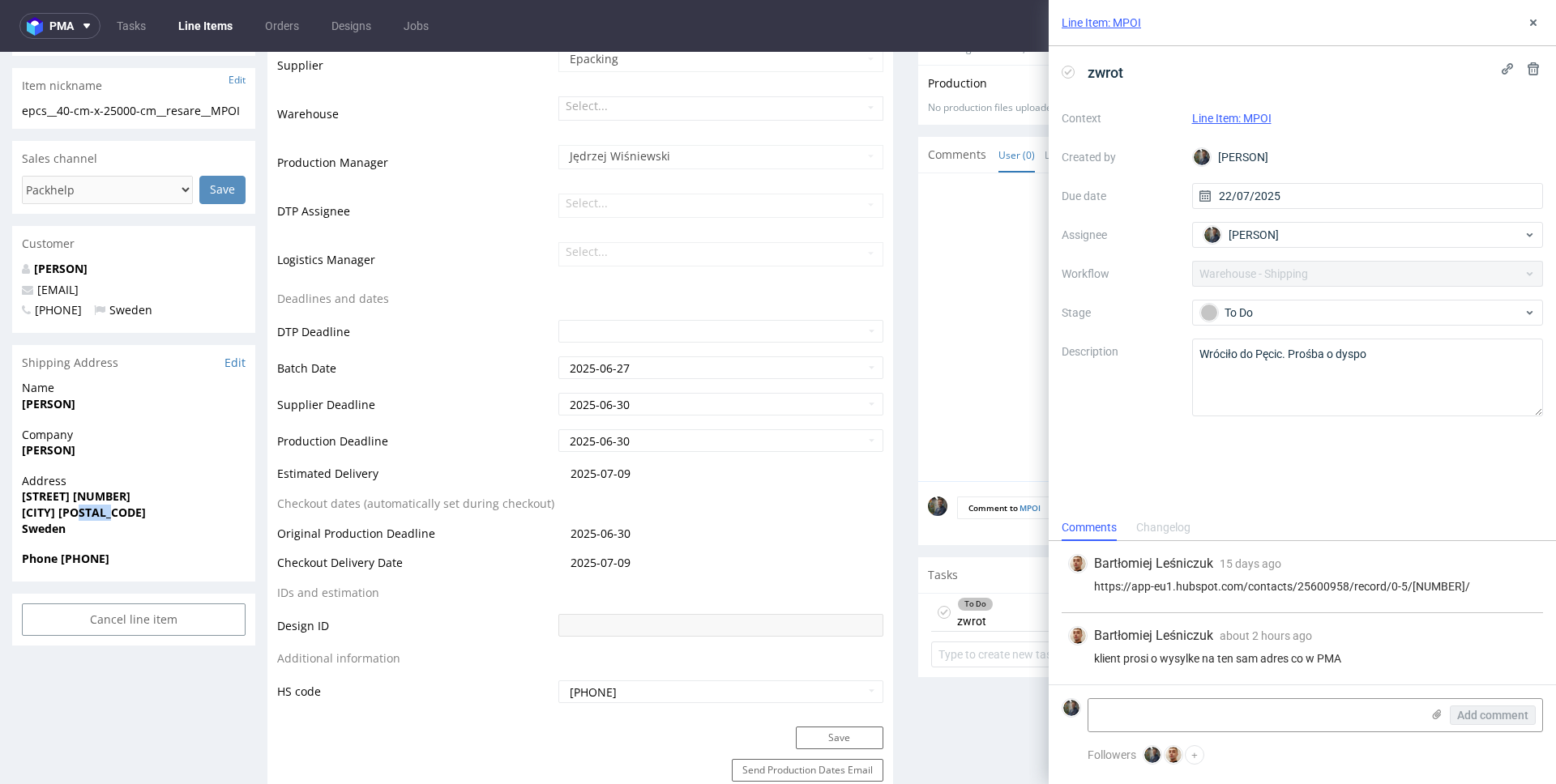 click on "Address Birkagatan 33 Stockholm 11339 Sweden" at bounding box center [134, 512] 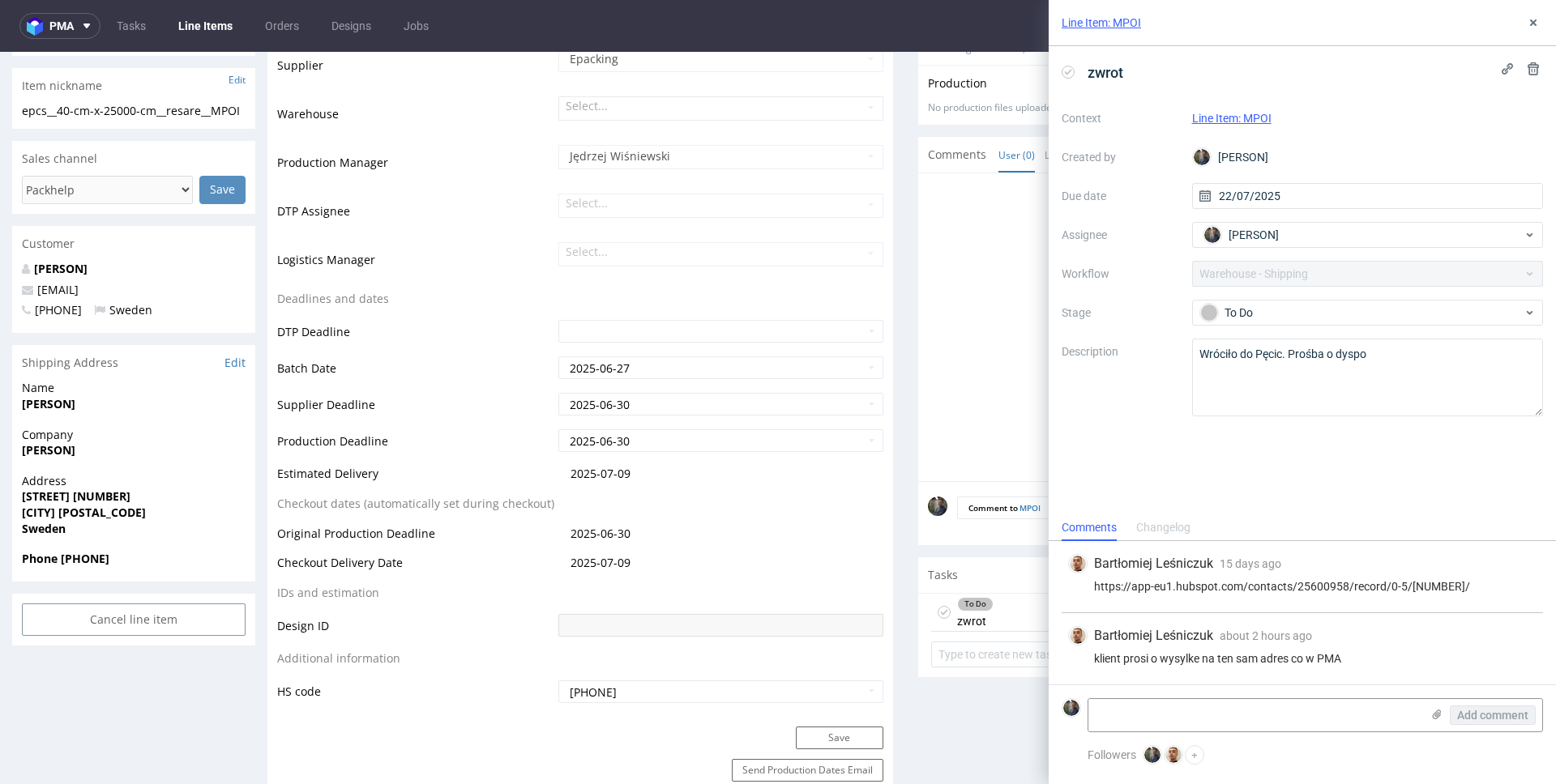 click on "Address Birkagatan 33 Stockholm 11339 Sweden" at bounding box center [134, 512] 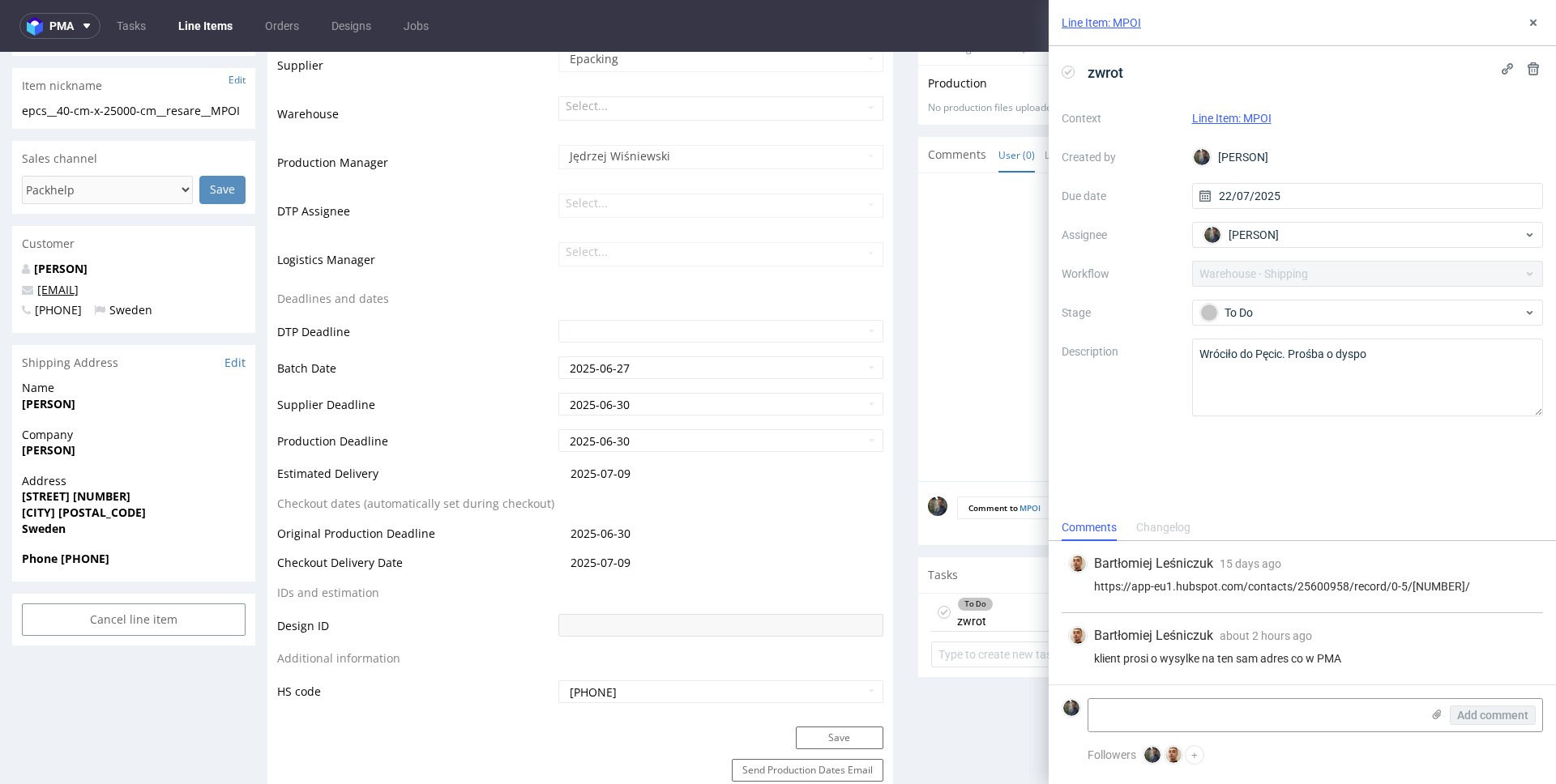 copy on "resaremaria@gmail.com" 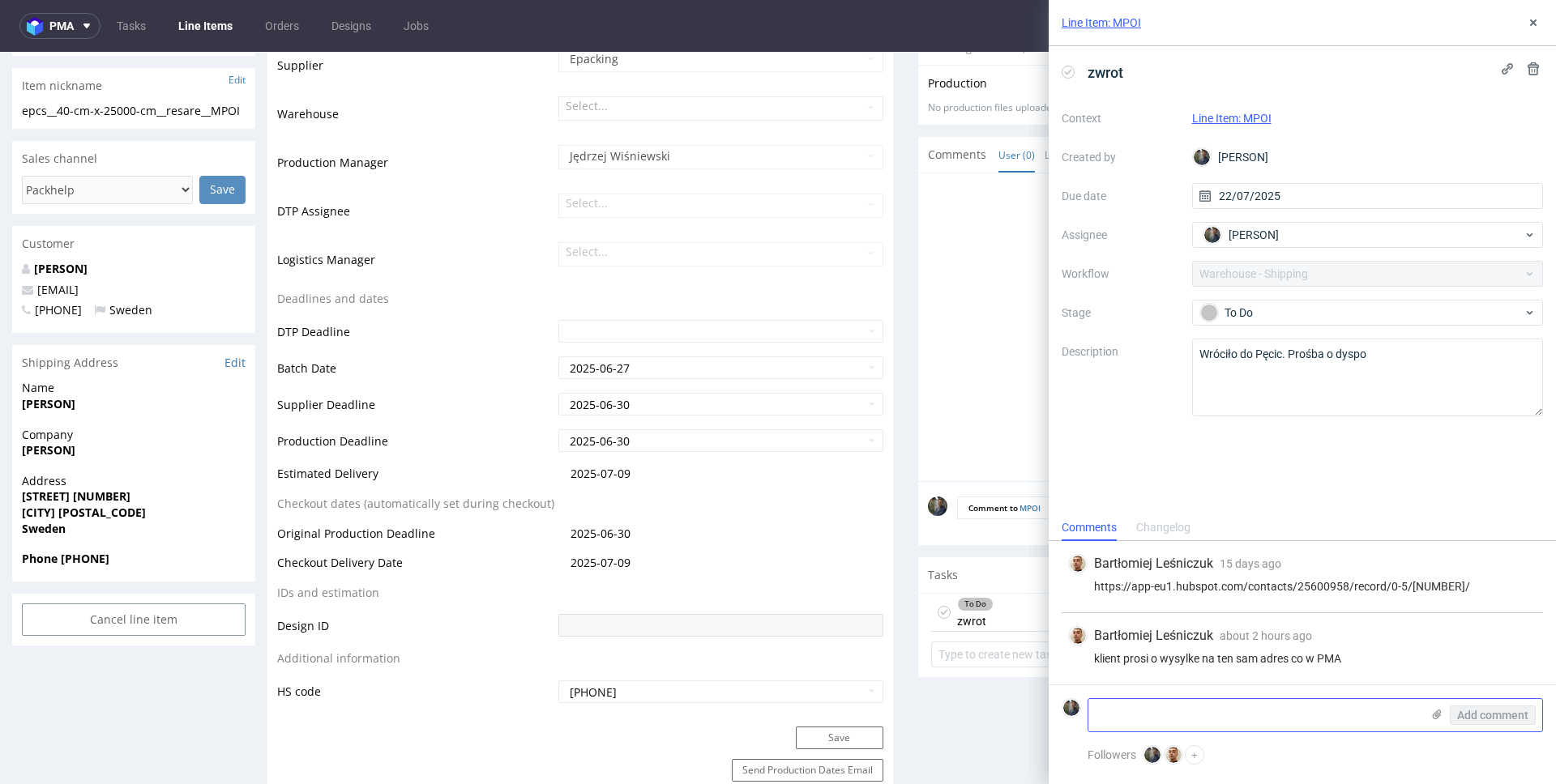 click at bounding box center (1255, 715) 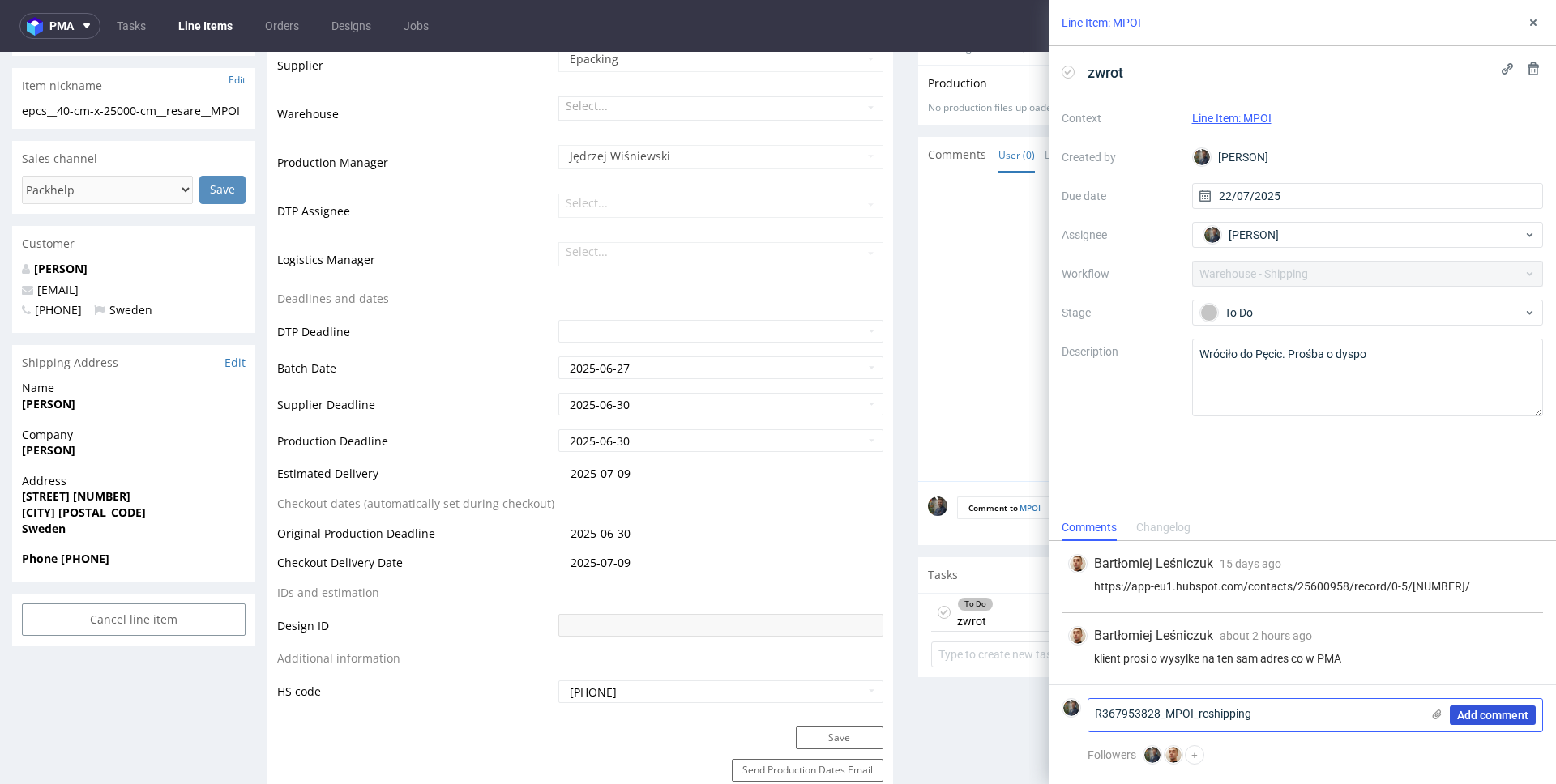 type on "R367953828_MPOI_reshipping" 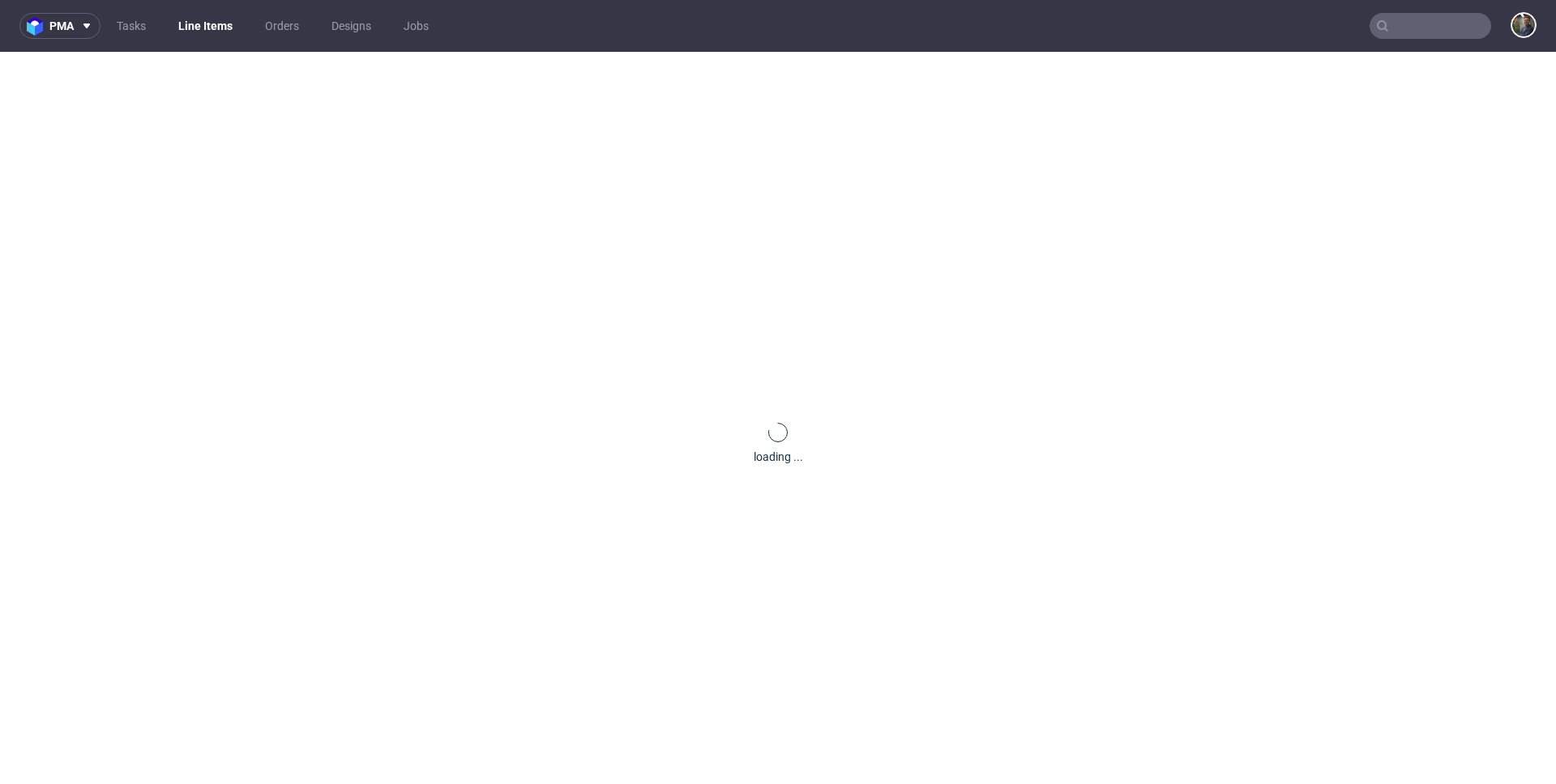 scroll, scrollTop: 0, scrollLeft: 0, axis: both 